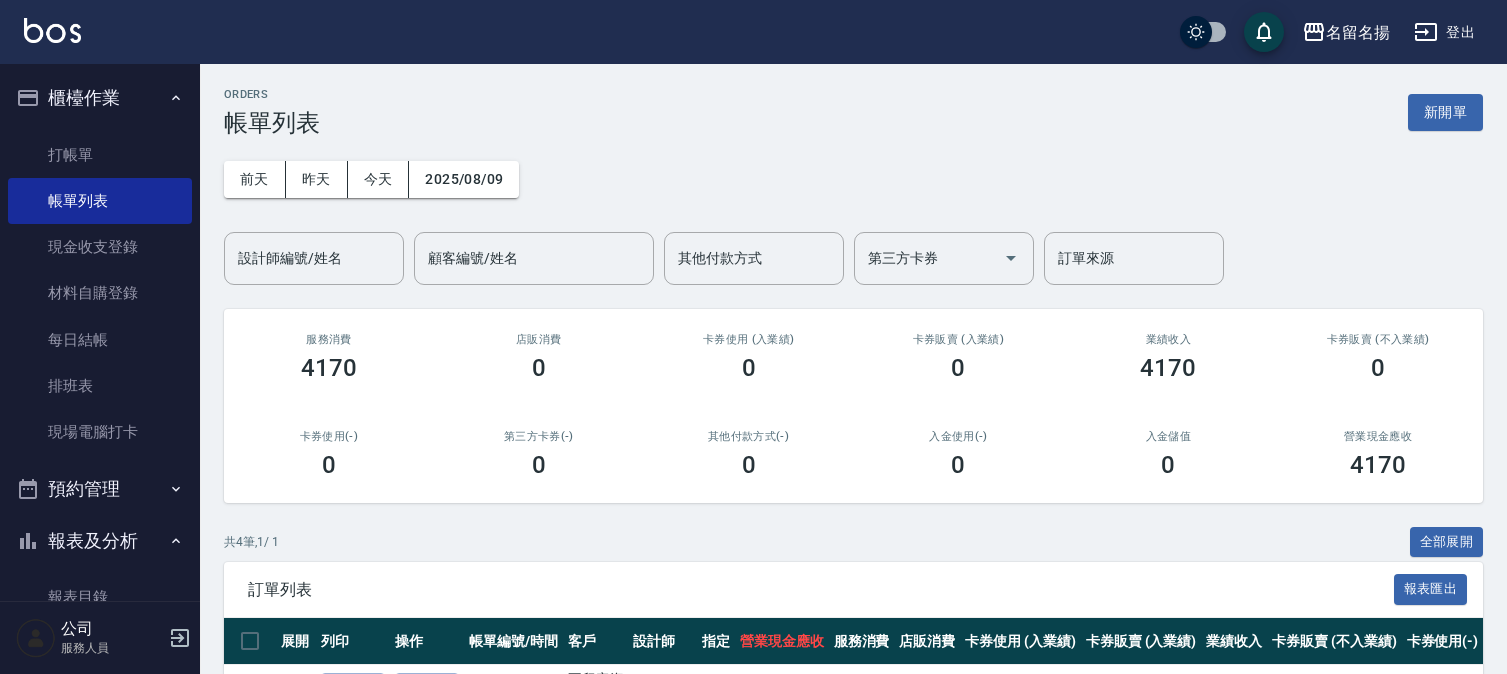 scroll, scrollTop: 0, scrollLeft: 0, axis: both 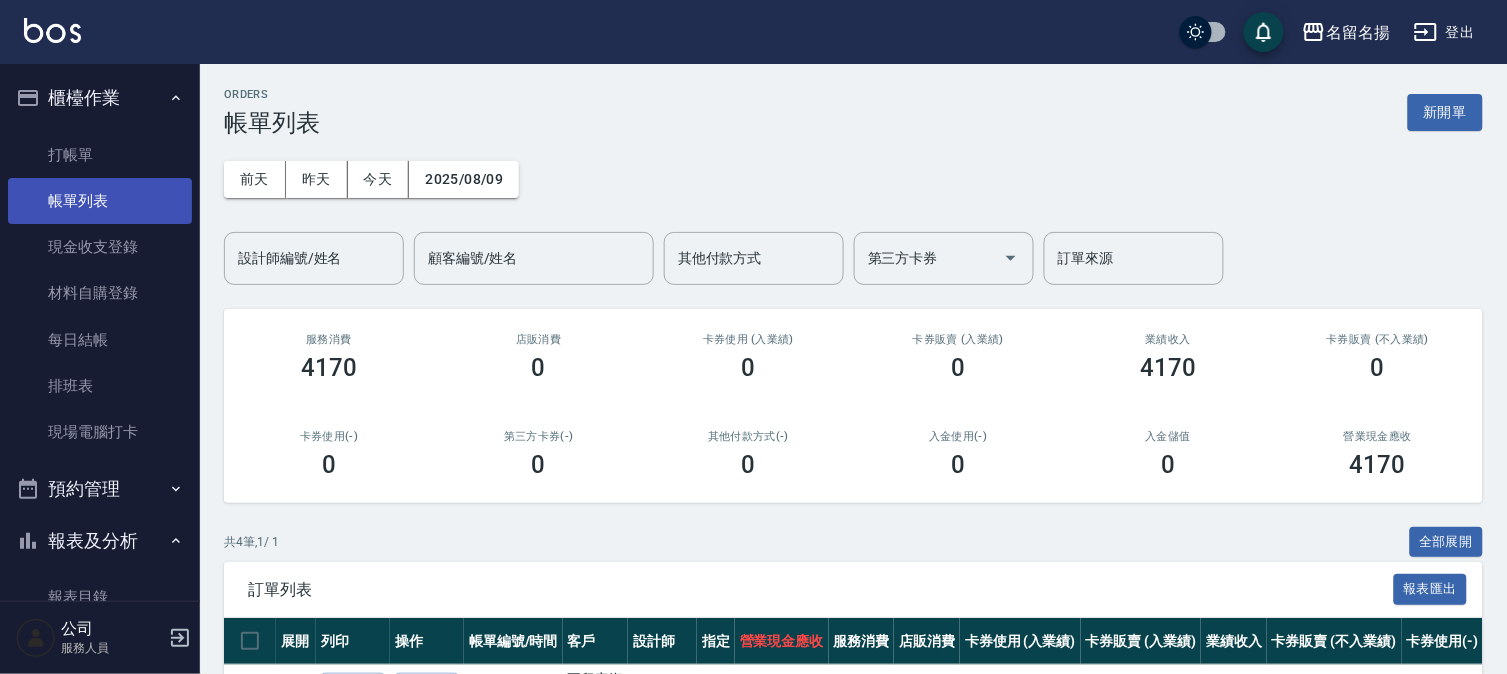 click on "帳單列表" at bounding box center (100, 201) 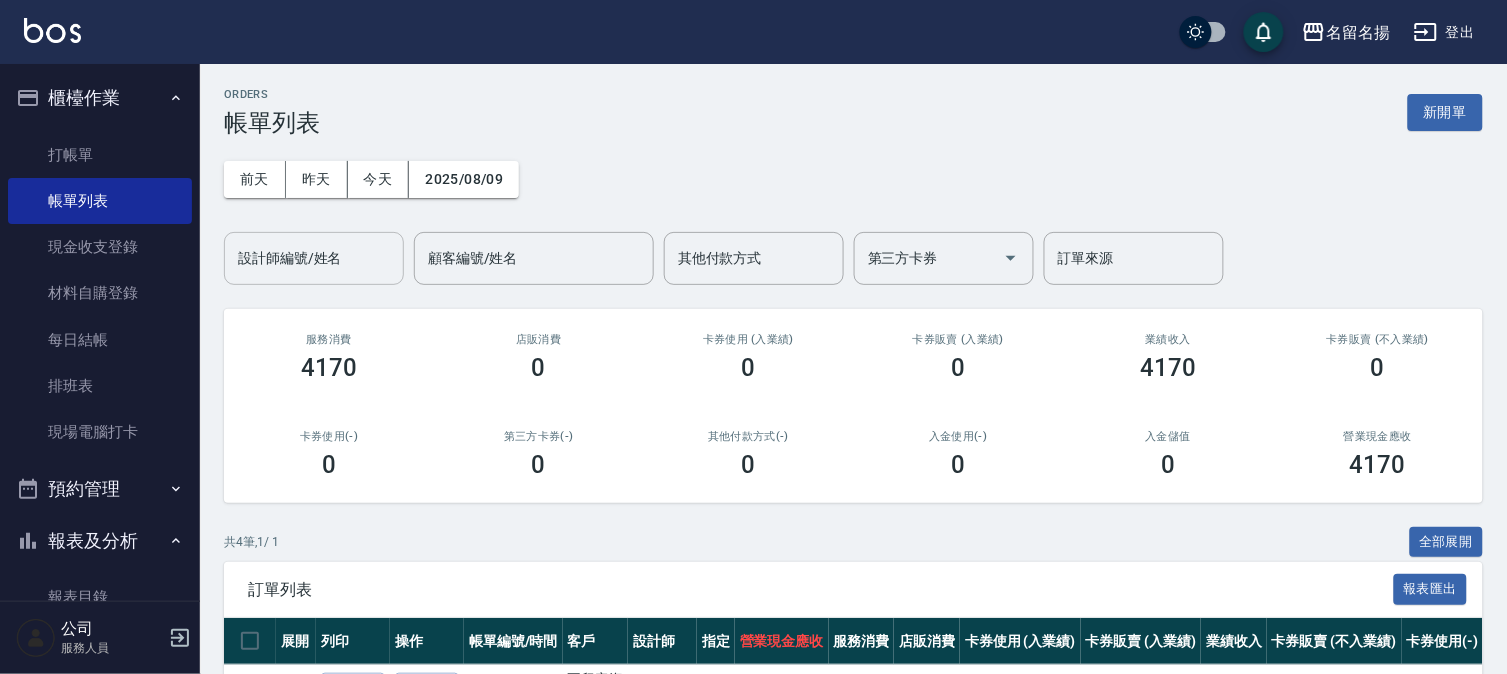 click on "設計師編號/姓名" at bounding box center (314, 258) 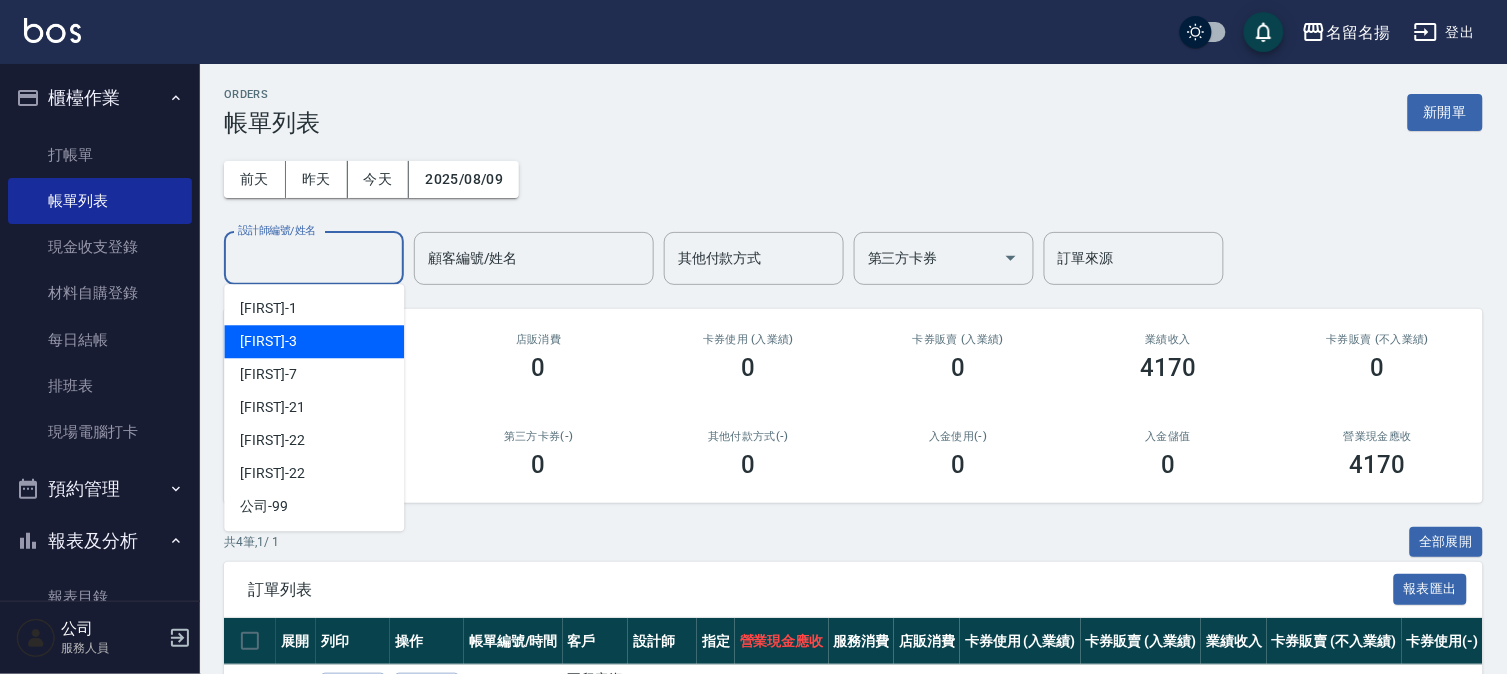 click on "[FIRST] -3" at bounding box center (314, 341) 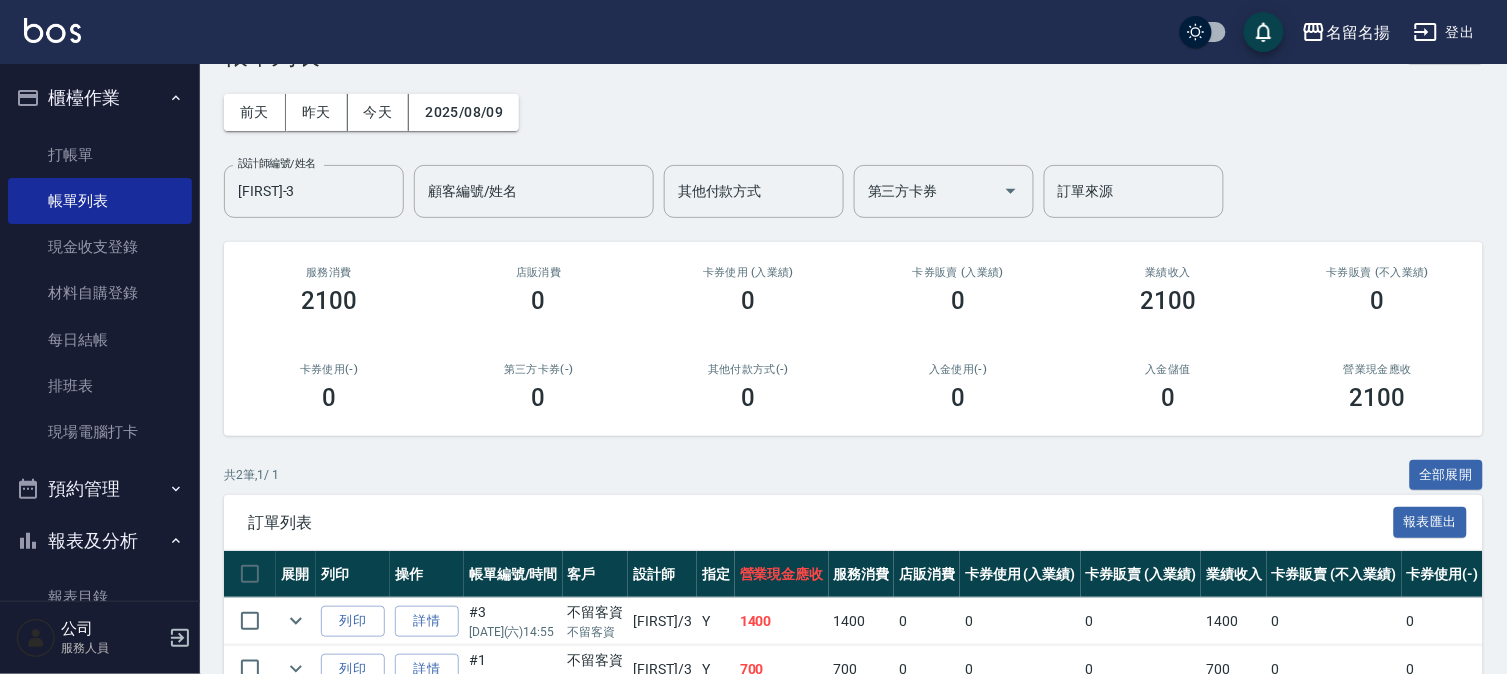 scroll, scrollTop: 182, scrollLeft: 0, axis: vertical 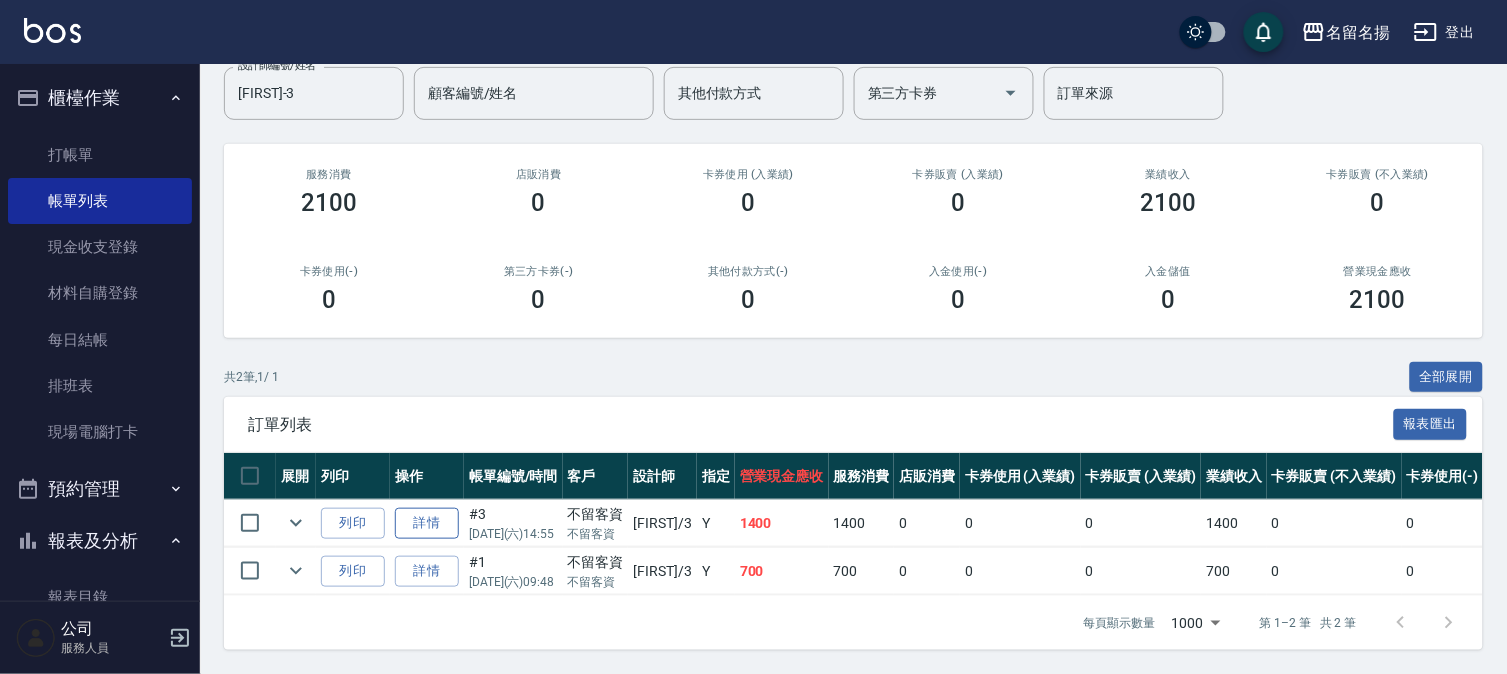 click on "詳情" at bounding box center (427, 523) 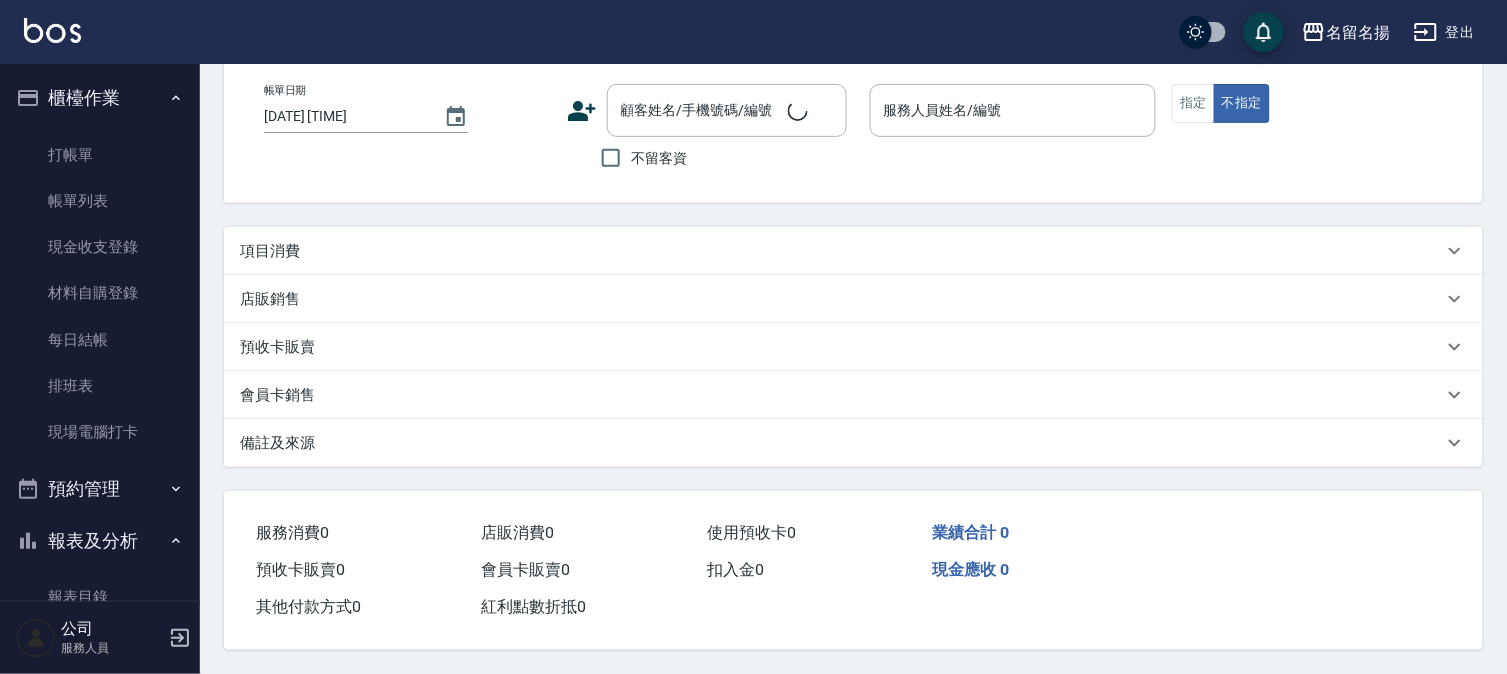 scroll, scrollTop: 0, scrollLeft: 0, axis: both 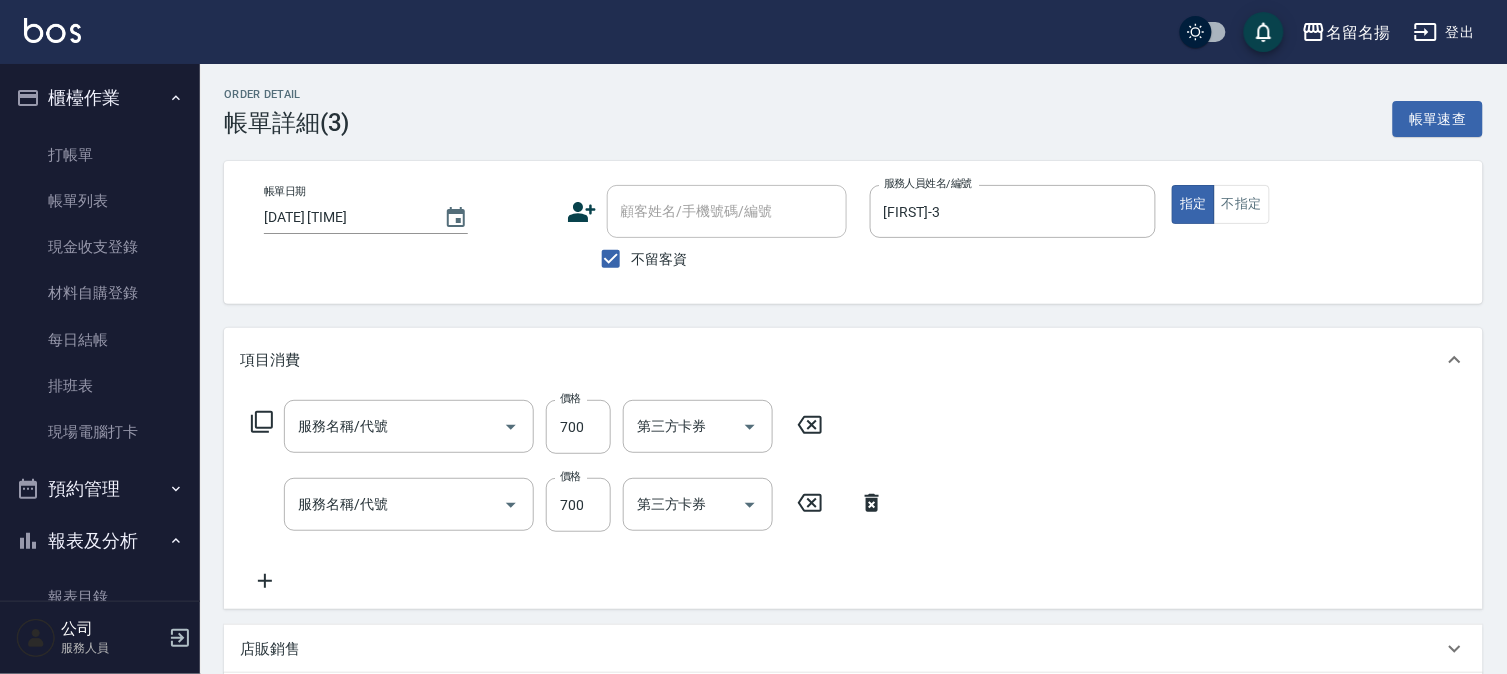 type on "[DATE] [TIME]" 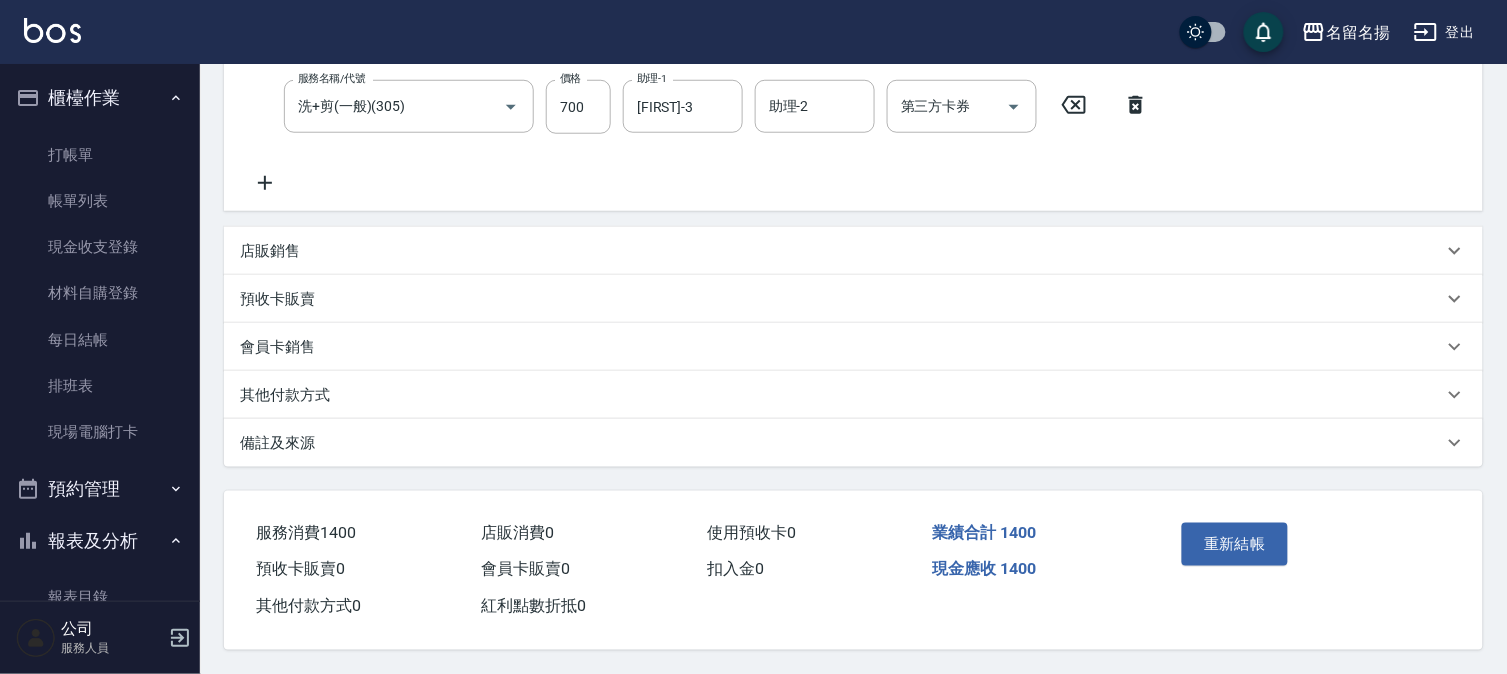 scroll, scrollTop: 404, scrollLeft: 0, axis: vertical 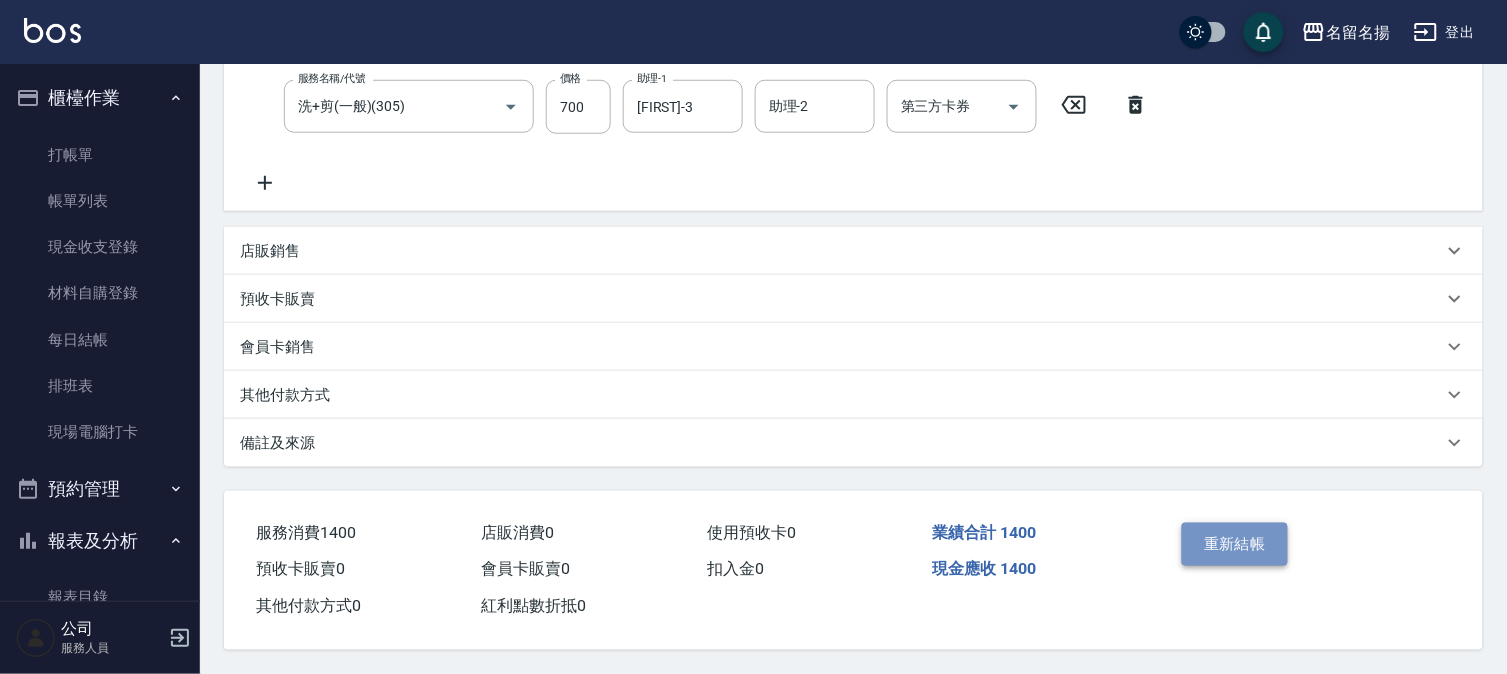 click on "重新結帳" at bounding box center (1235, 544) 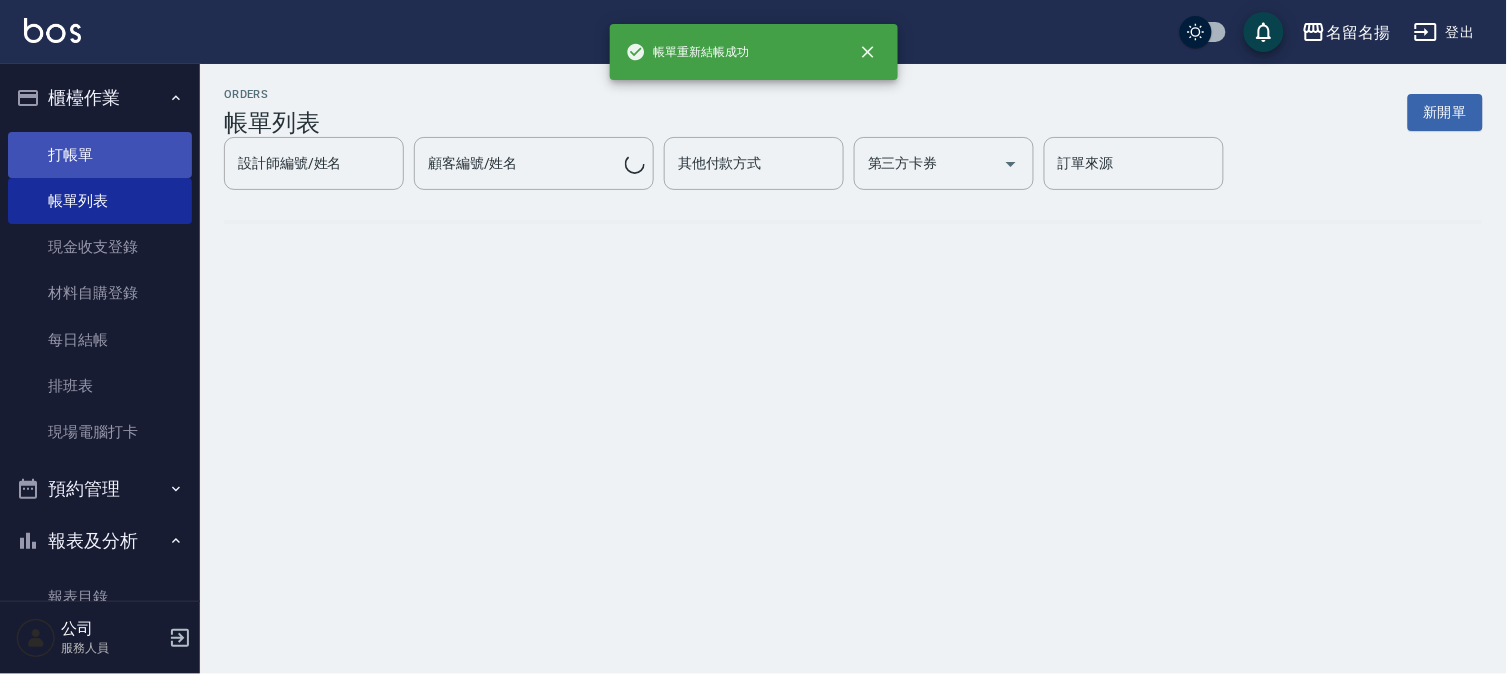 scroll, scrollTop: 0, scrollLeft: 0, axis: both 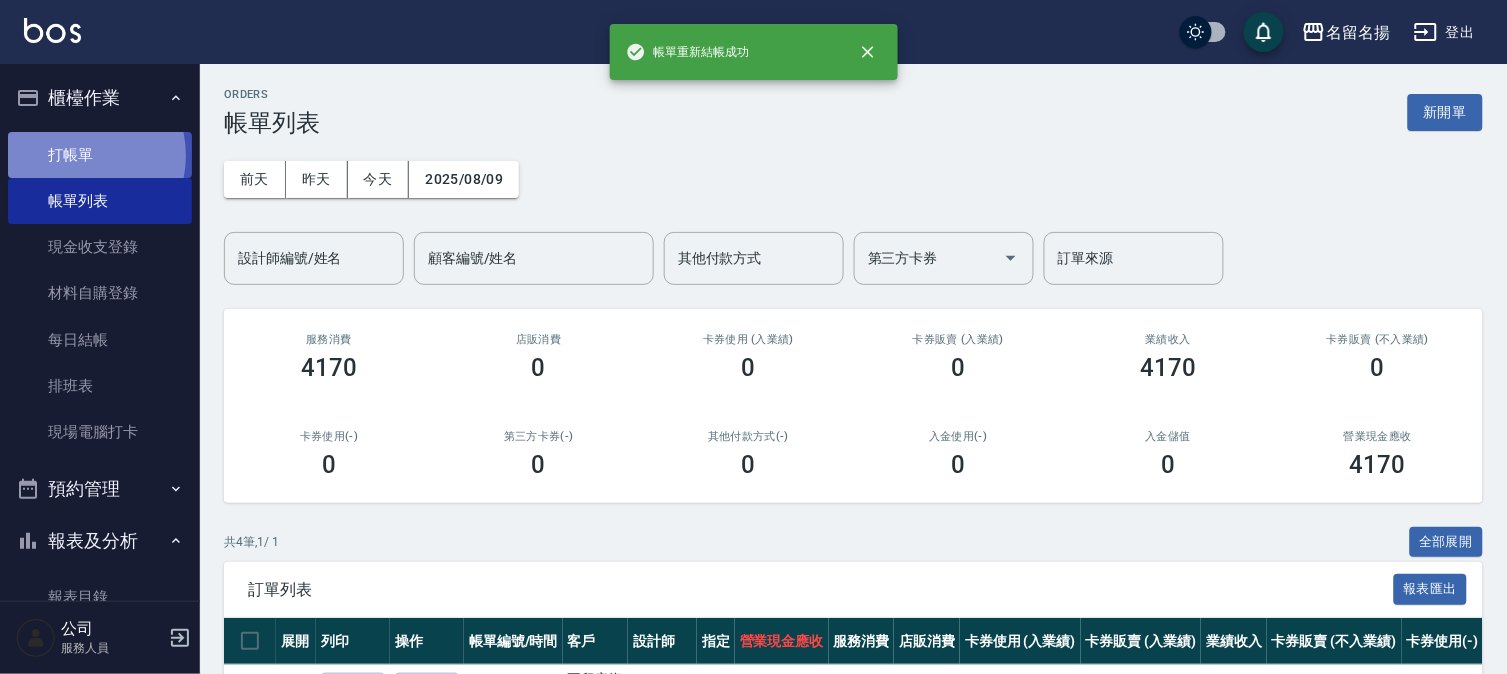 click on "打帳單" at bounding box center (100, 155) 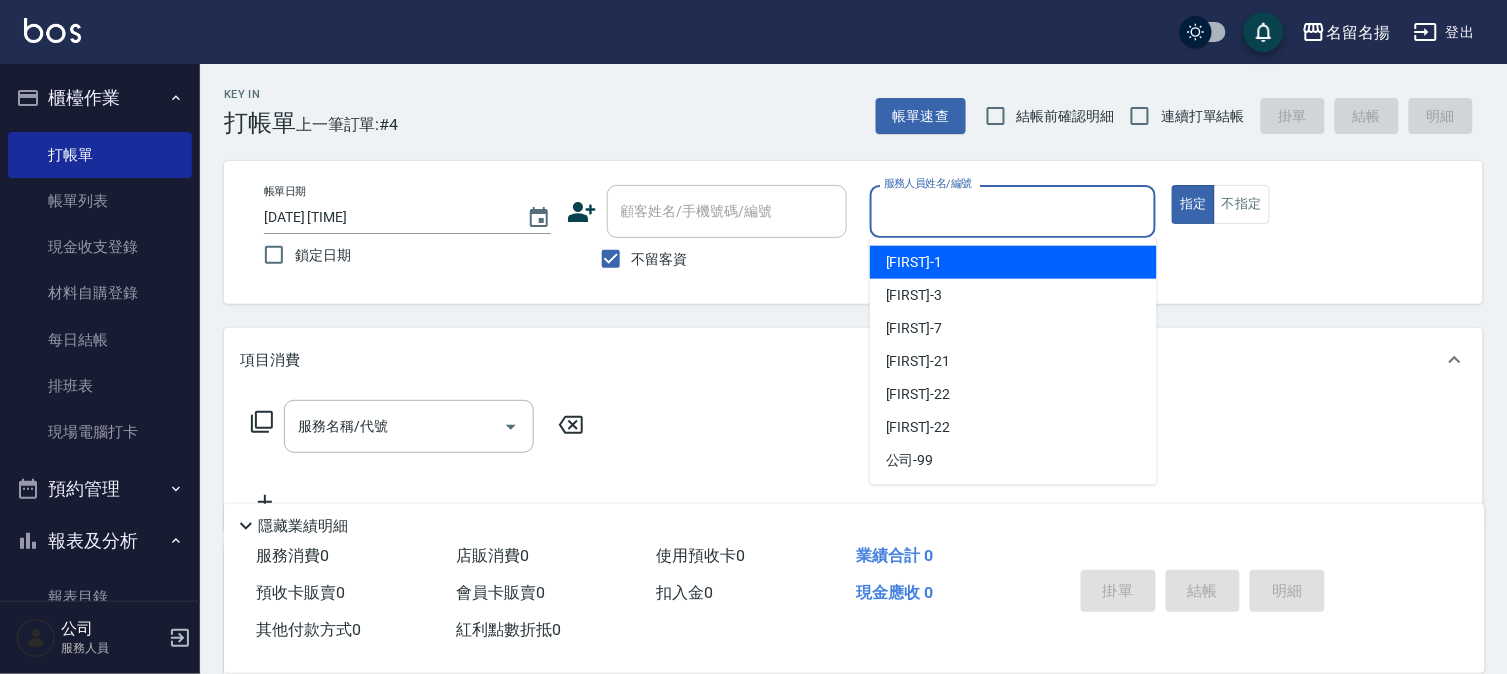 drag, startPoint x: 998, startPoint y: 207, endPoint x: 956, endPoint y: 263, distance: 70 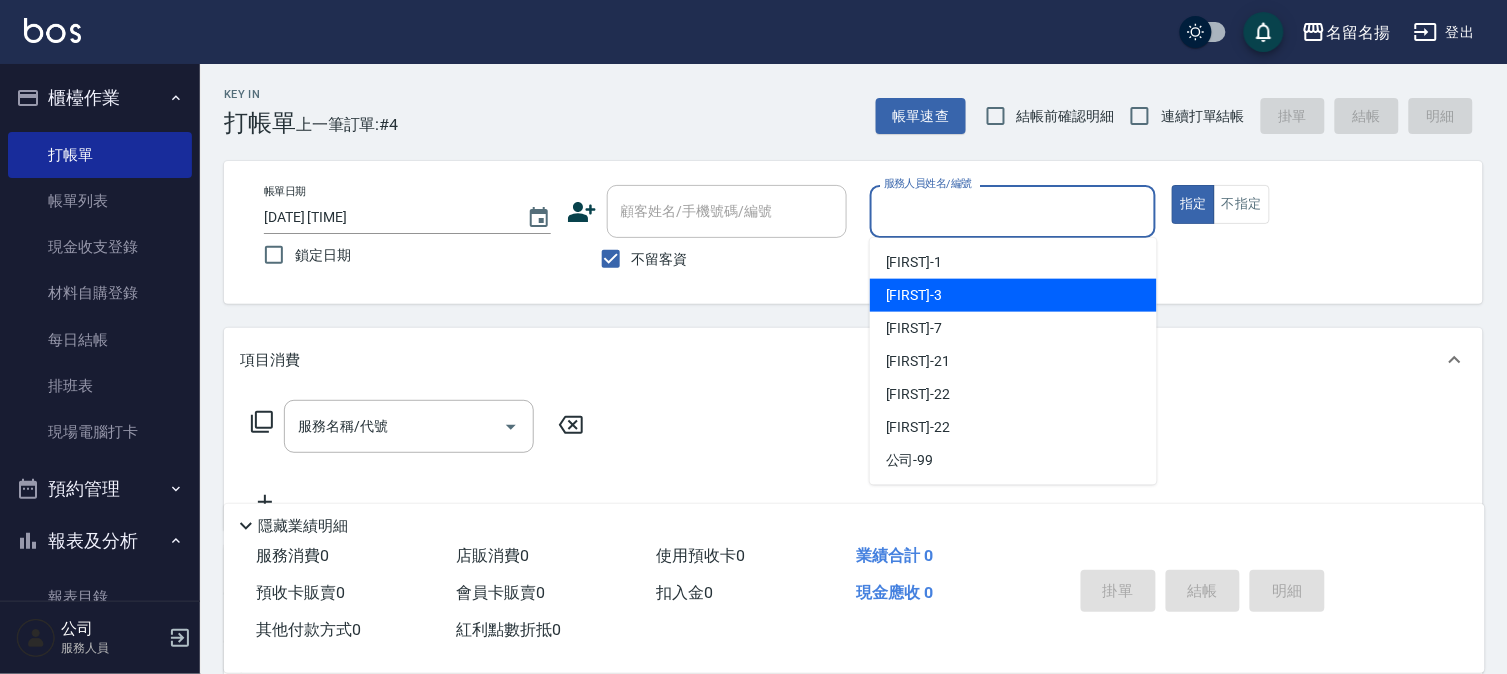 click on "[FIRST] -3" at bounding box center [1013, 295] 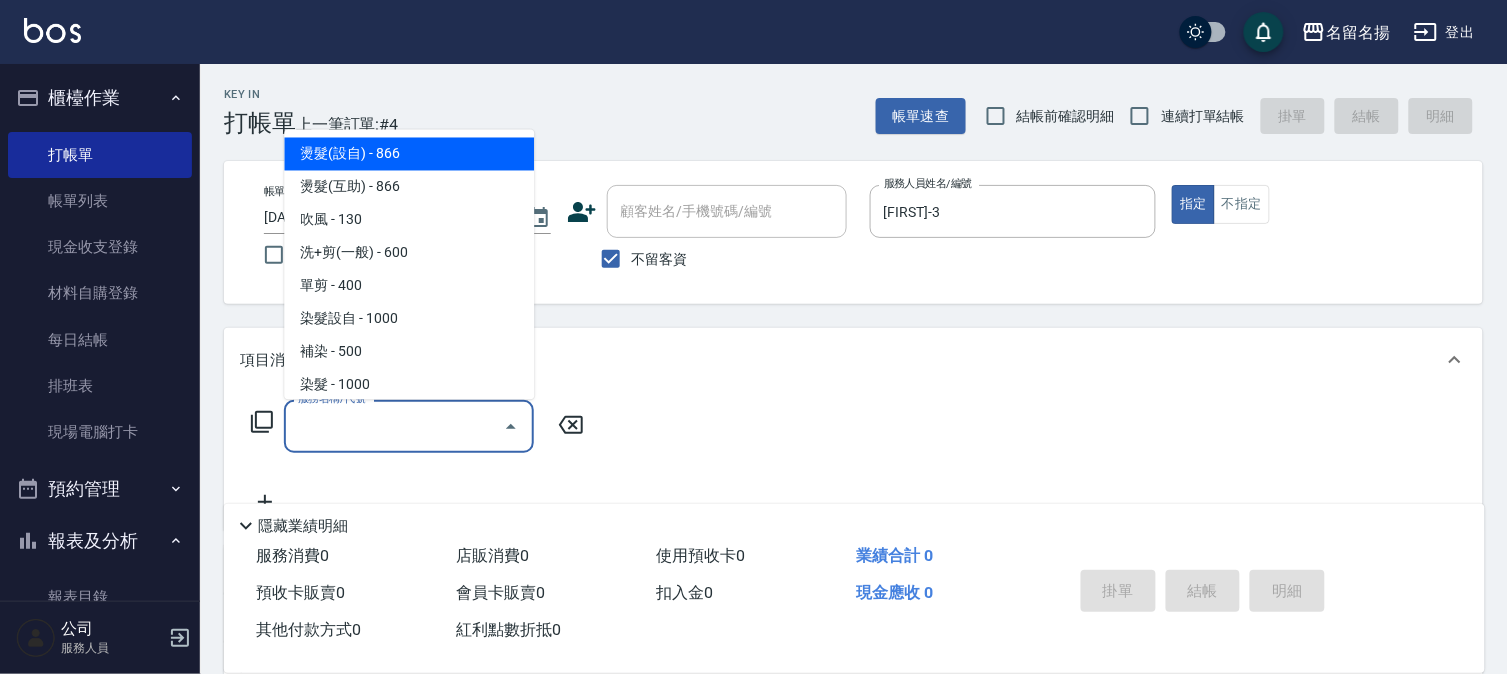 click on "服務名稱/代號" at bounding box center [394, 426] 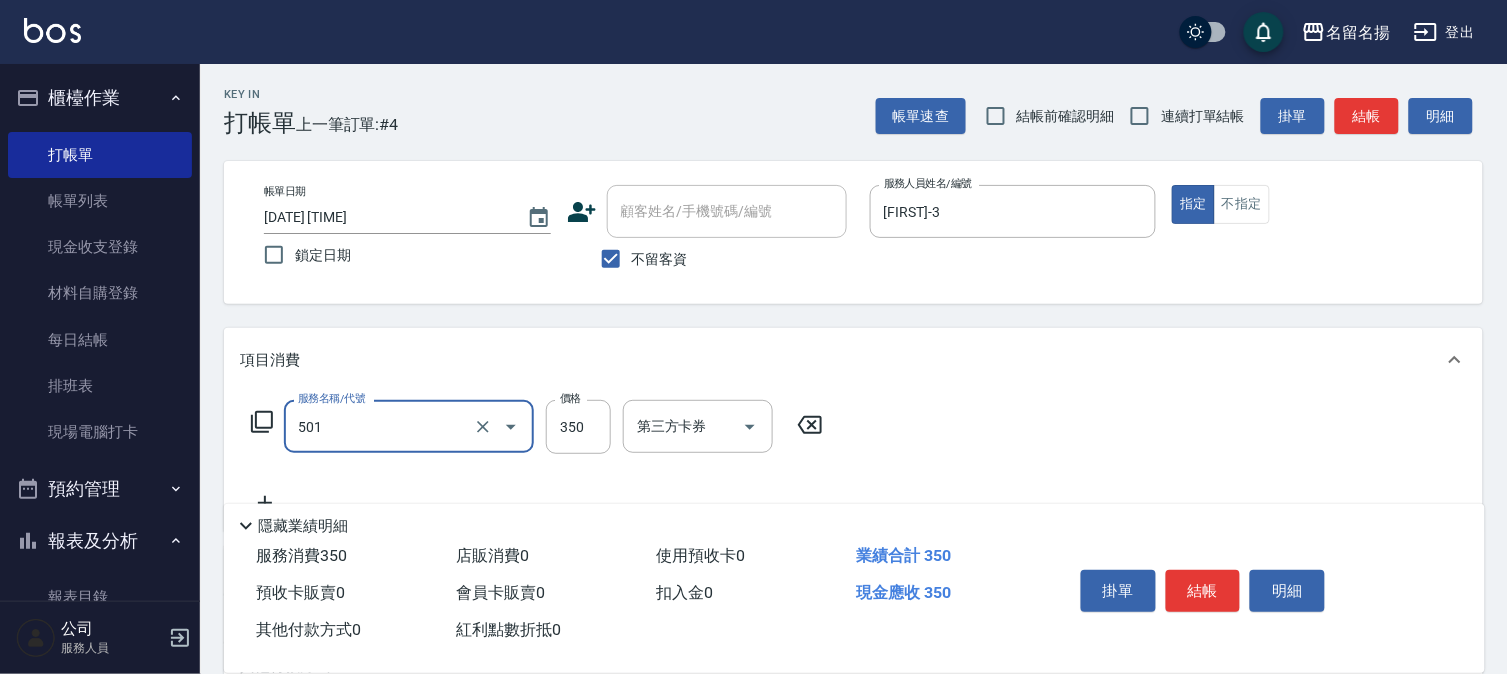 type on "P.S洗髮(501)" 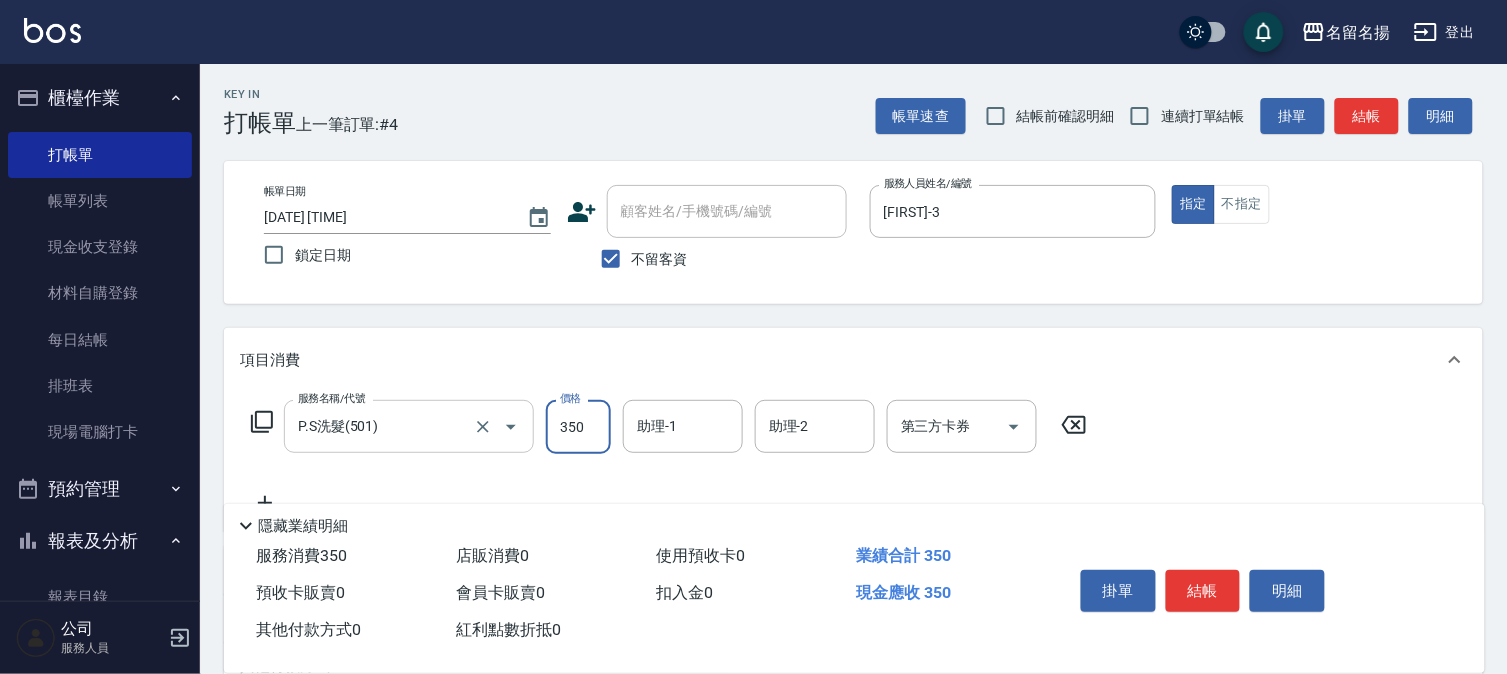 click on "P.S洗髮(501)" at bounding box center (381, 426) 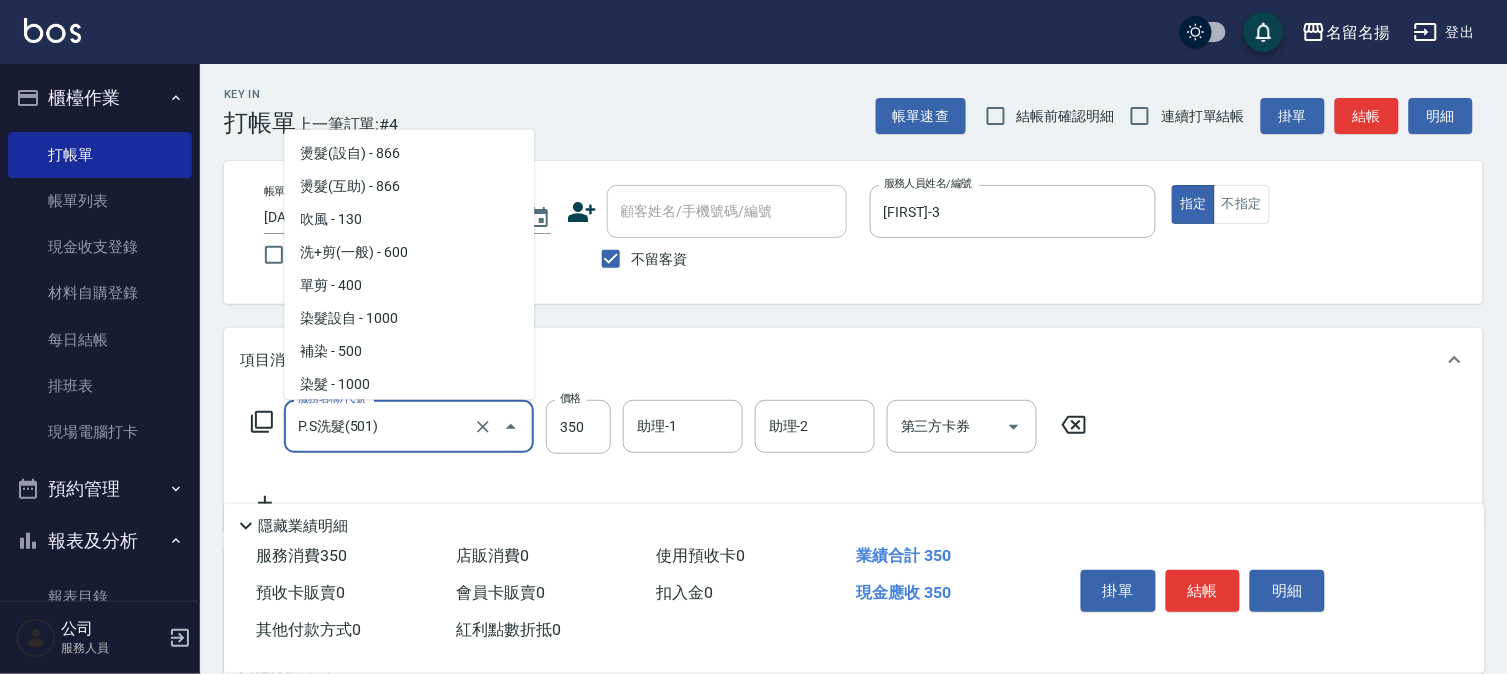 scroll, scrollTop: 101, scrollLeft: 0, axis: vertical 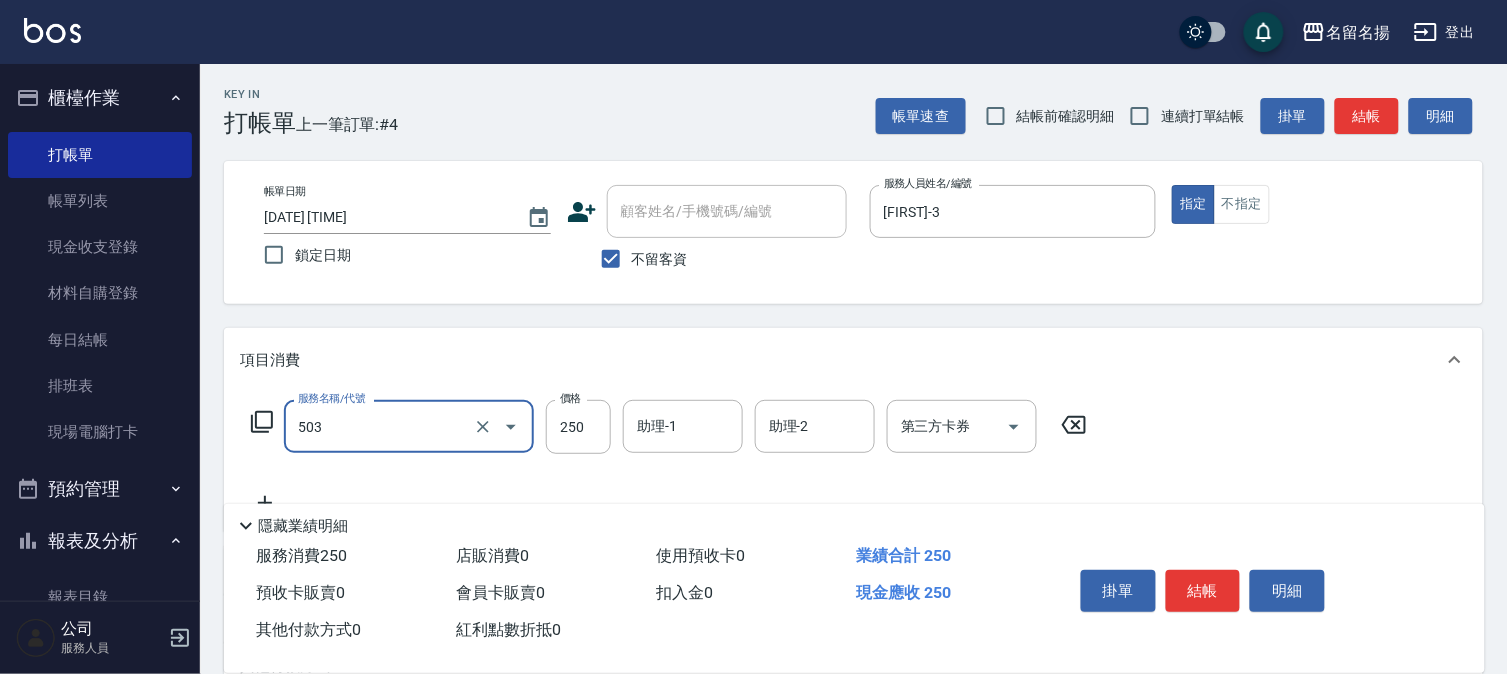 type on "指定洗髮(503)" 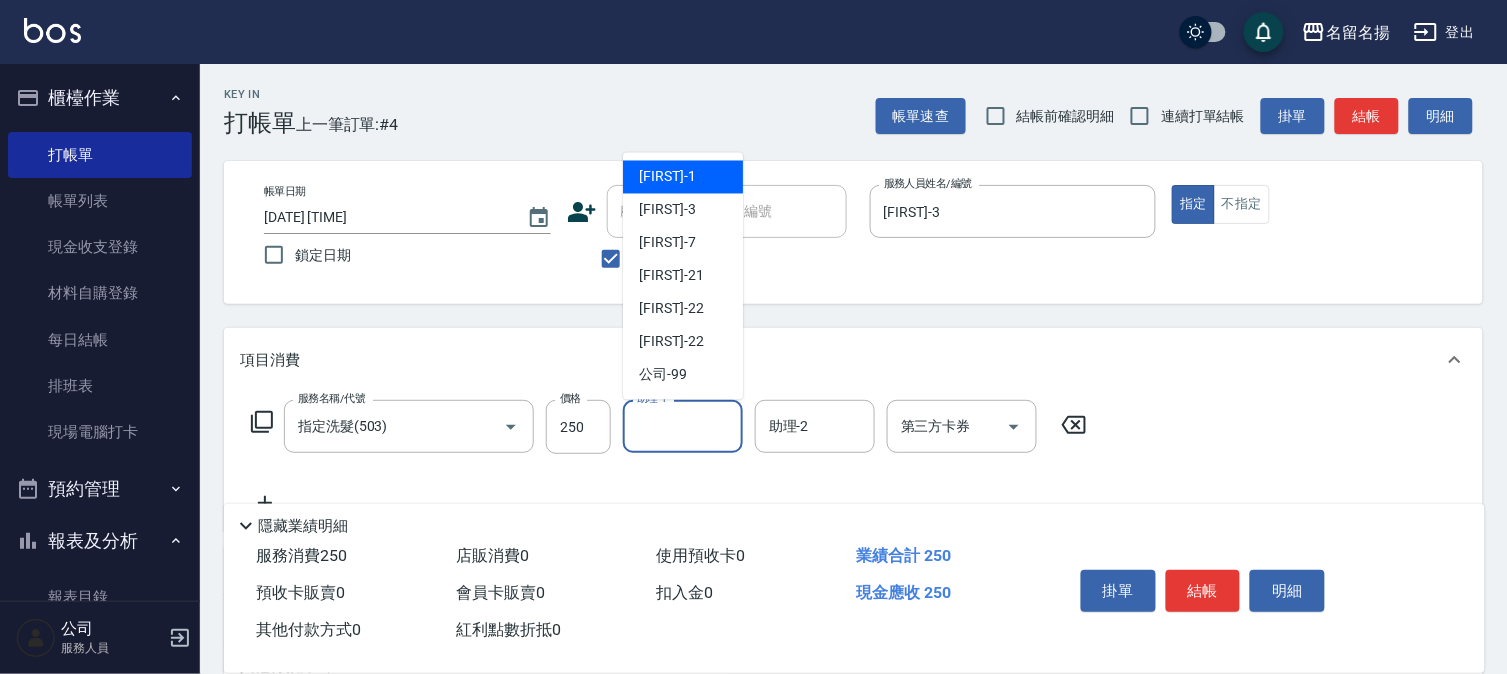 click on "助理-1" at bounding box center [683, 426] 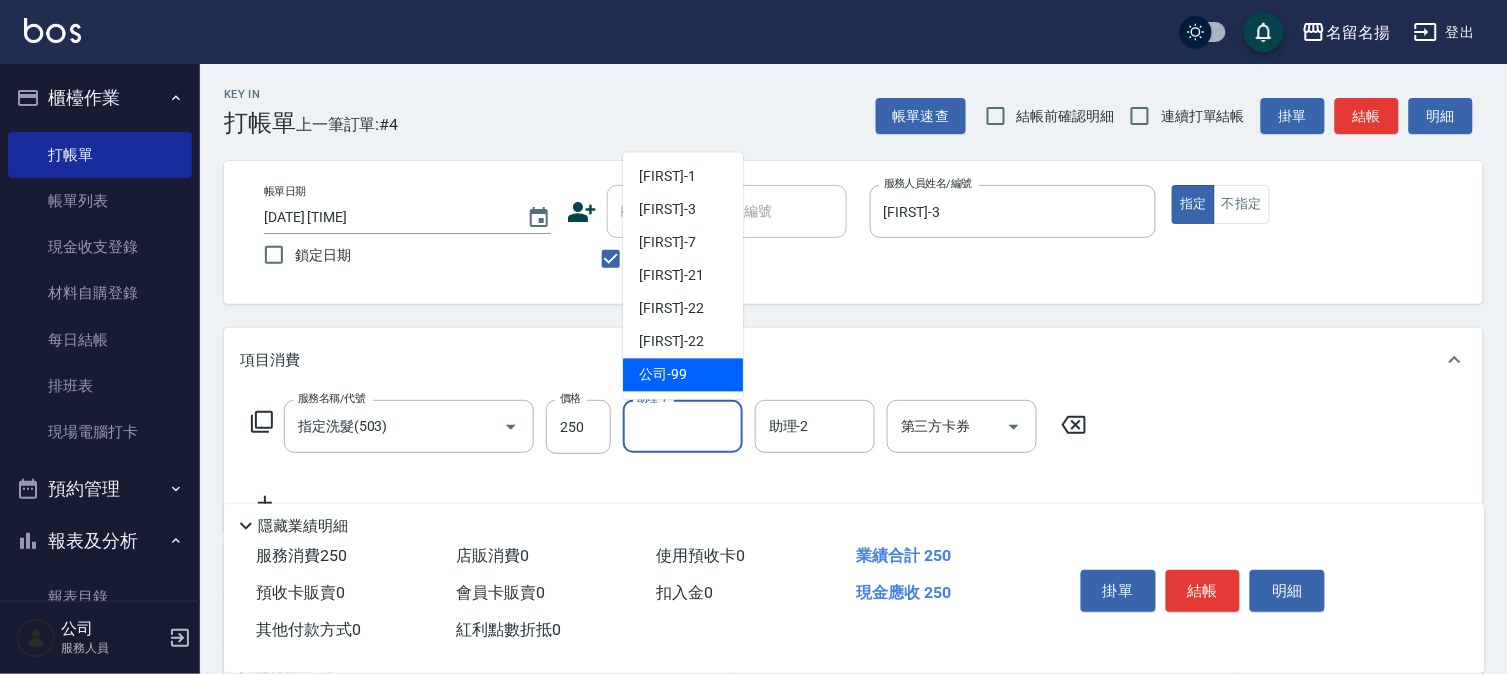 drag, startPoint x: 698, startPoint y: 378, endPoint x: 692, endPoint y: 207, distance: 171.10522 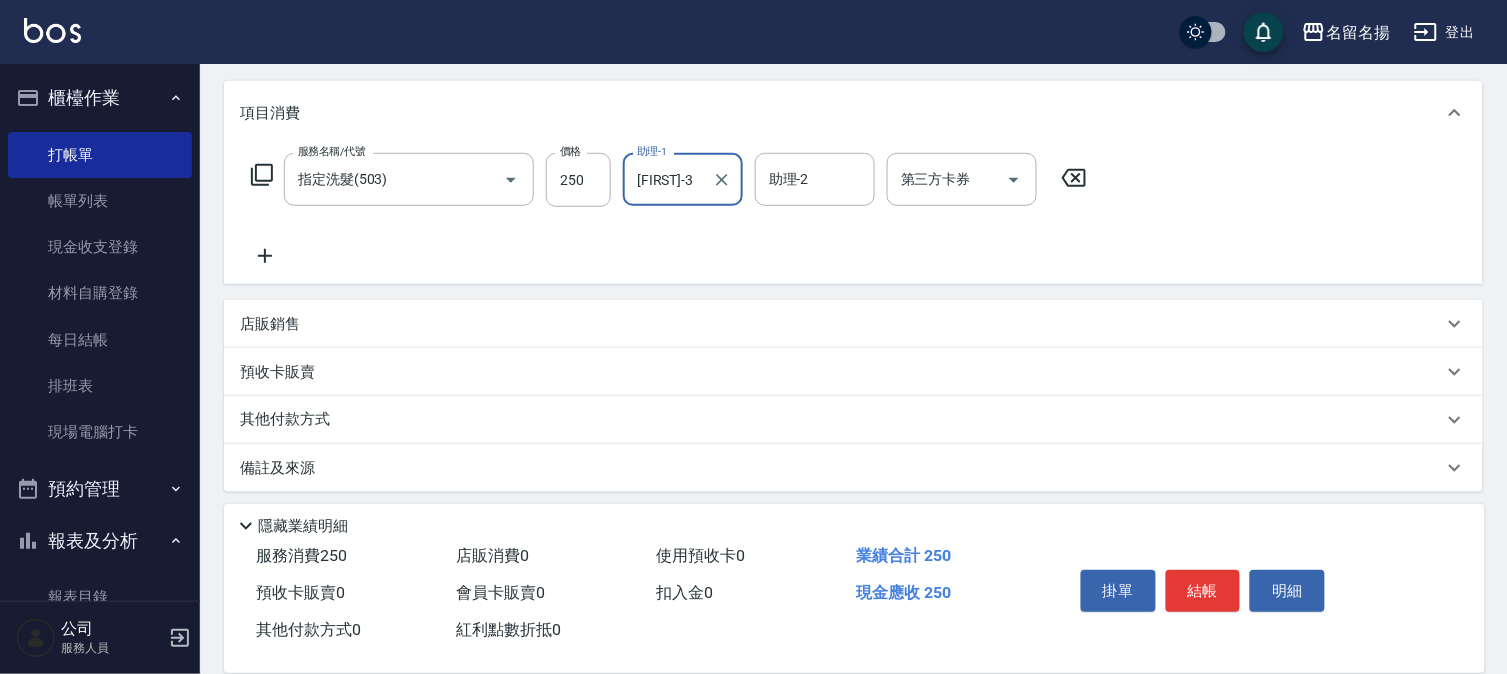 scroll, scrollTop: 254, scrollLeft: 0, axis: vertical 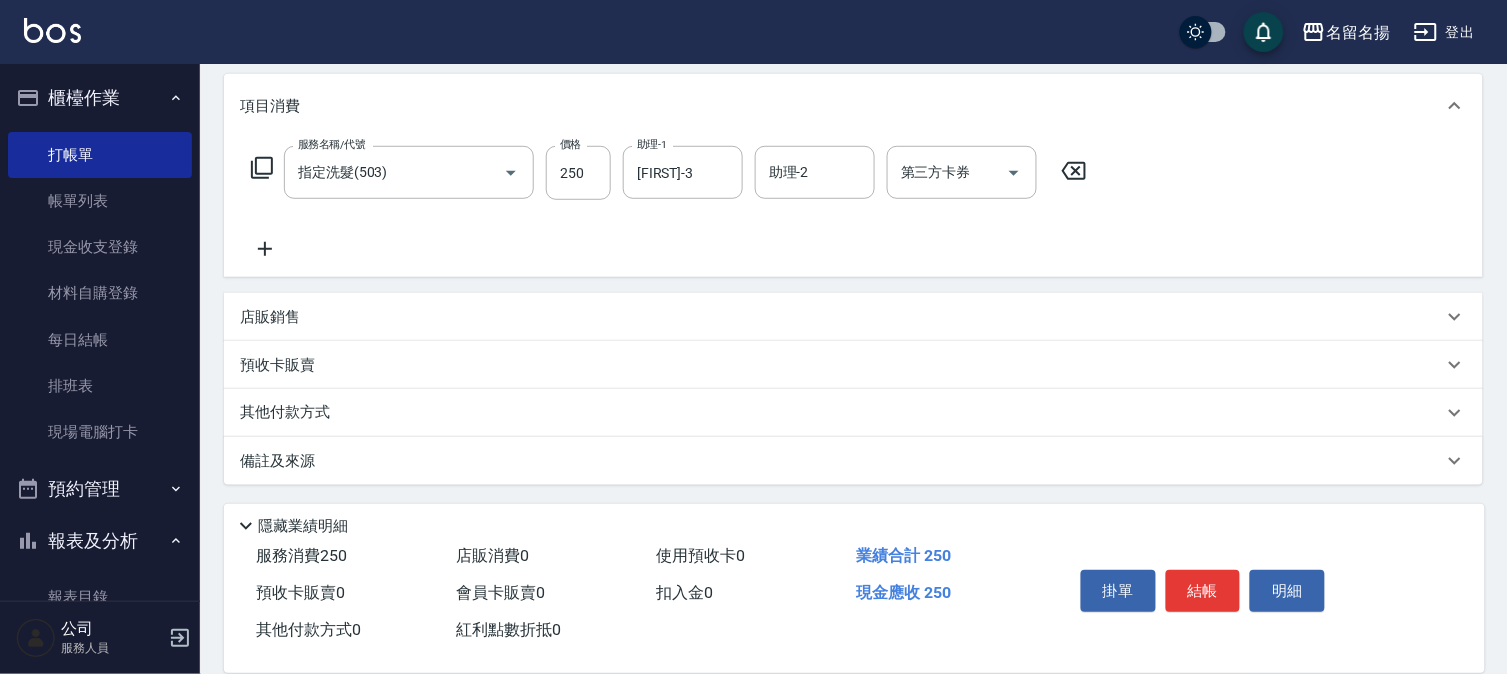 click 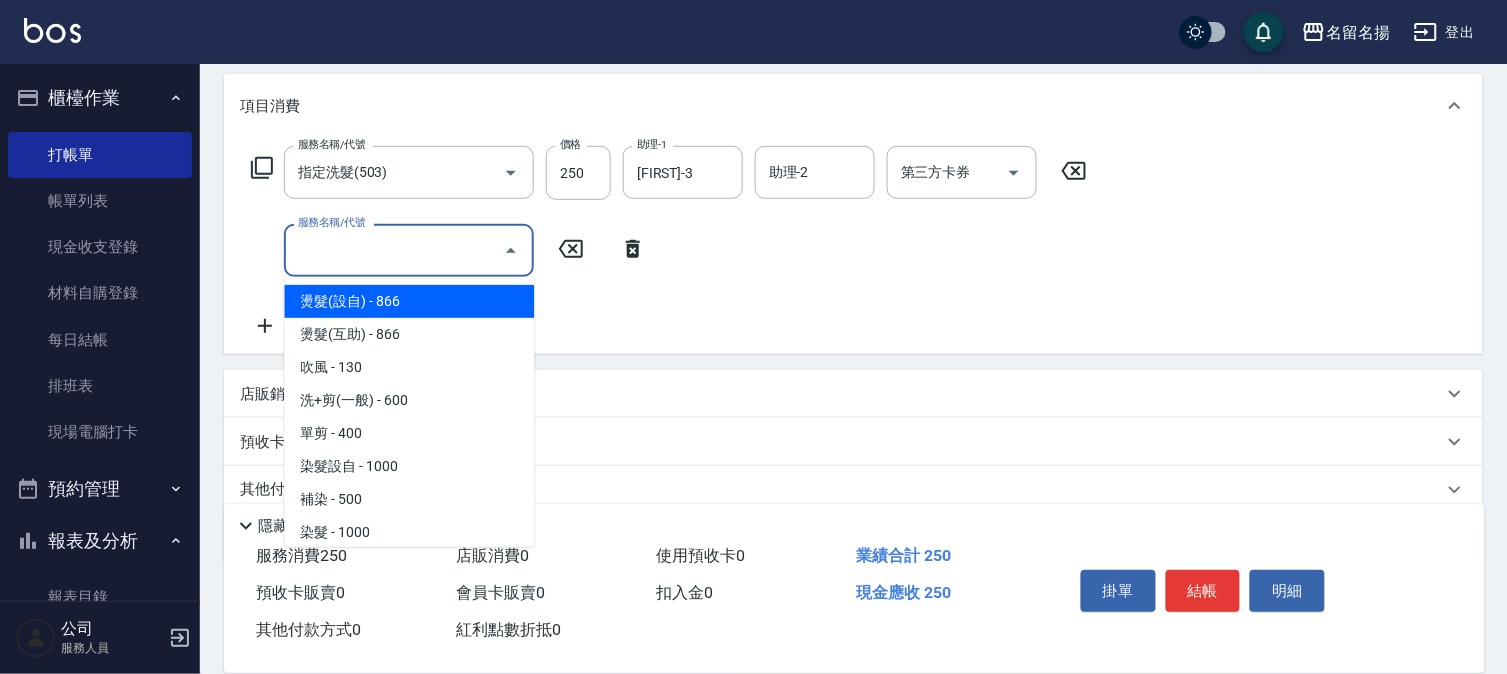 click on "服務名稱/代號" at bounding box center [394, 250] 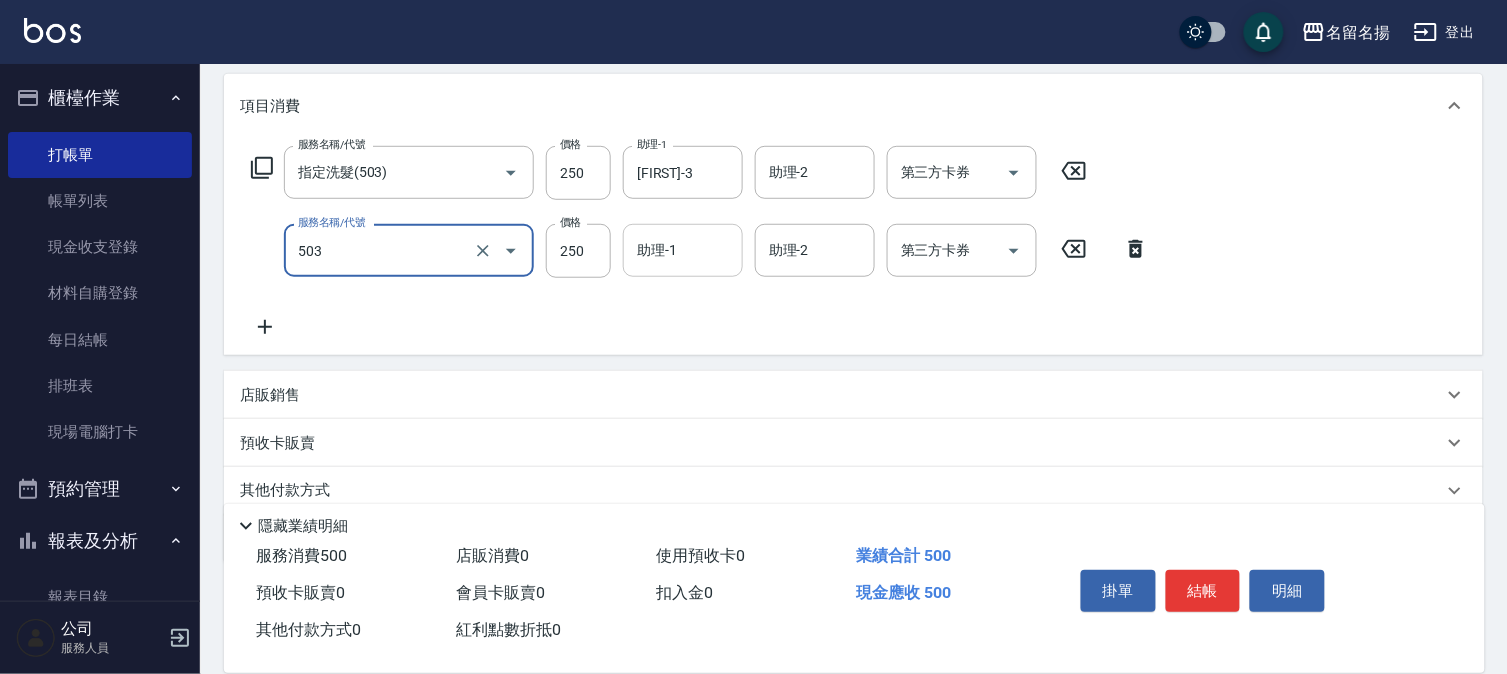 type on "指定洗髮(503)" 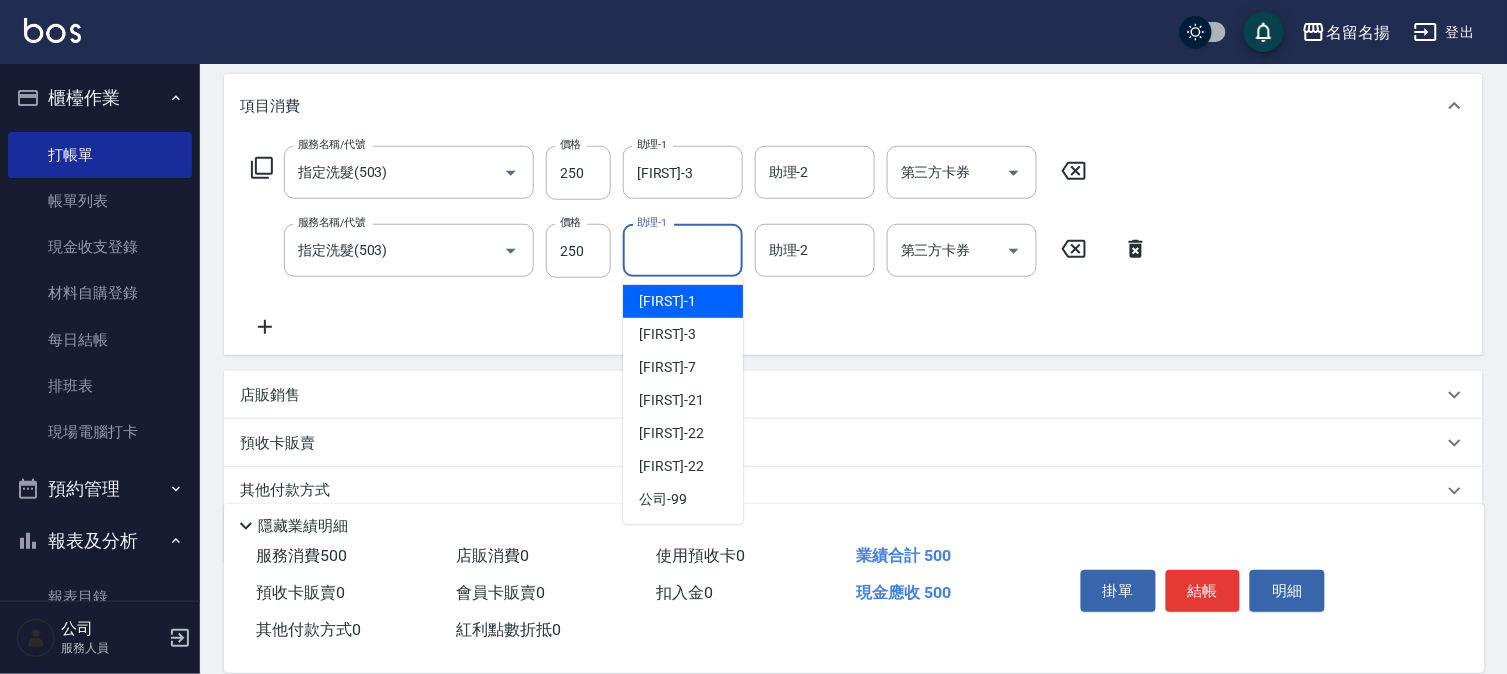 click on "助理-1" at bounding box center (683, 250) 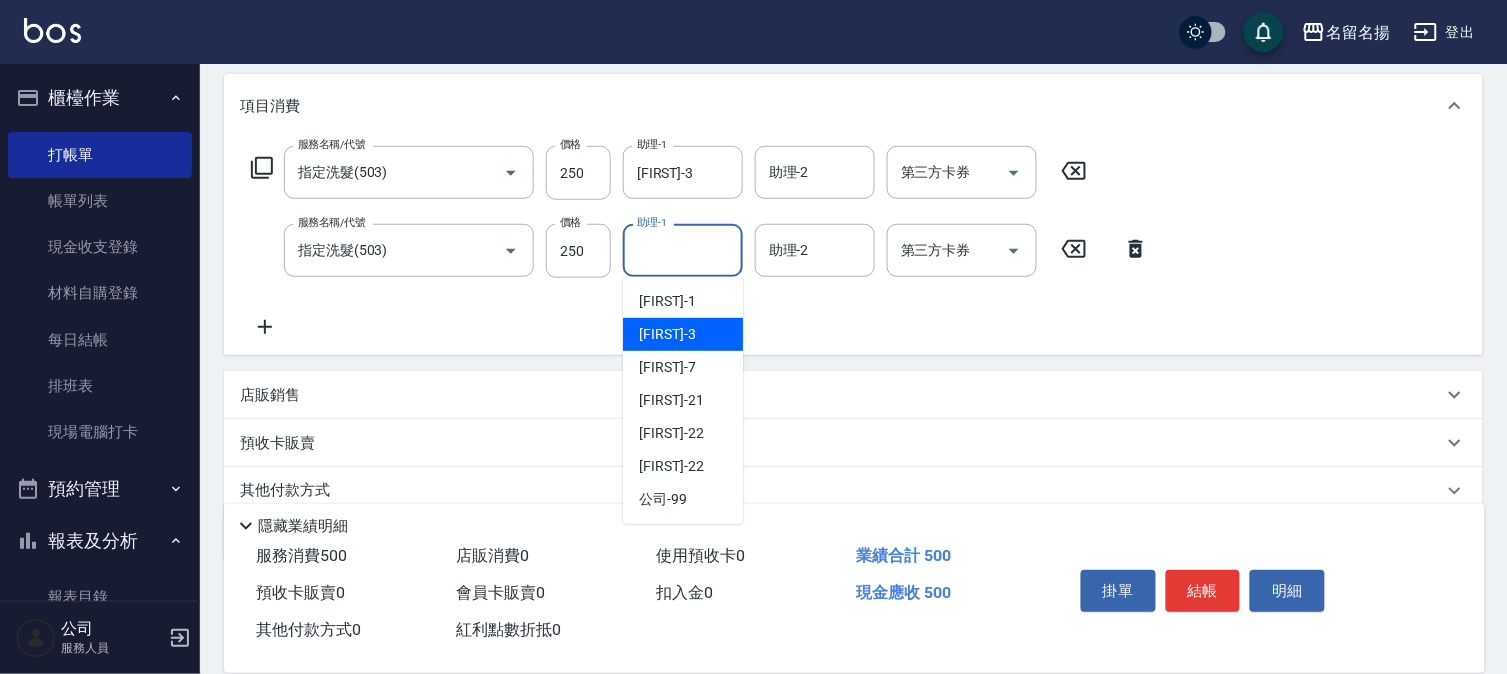 click on "[FIRST] -3" at bounding box center (667, 334) 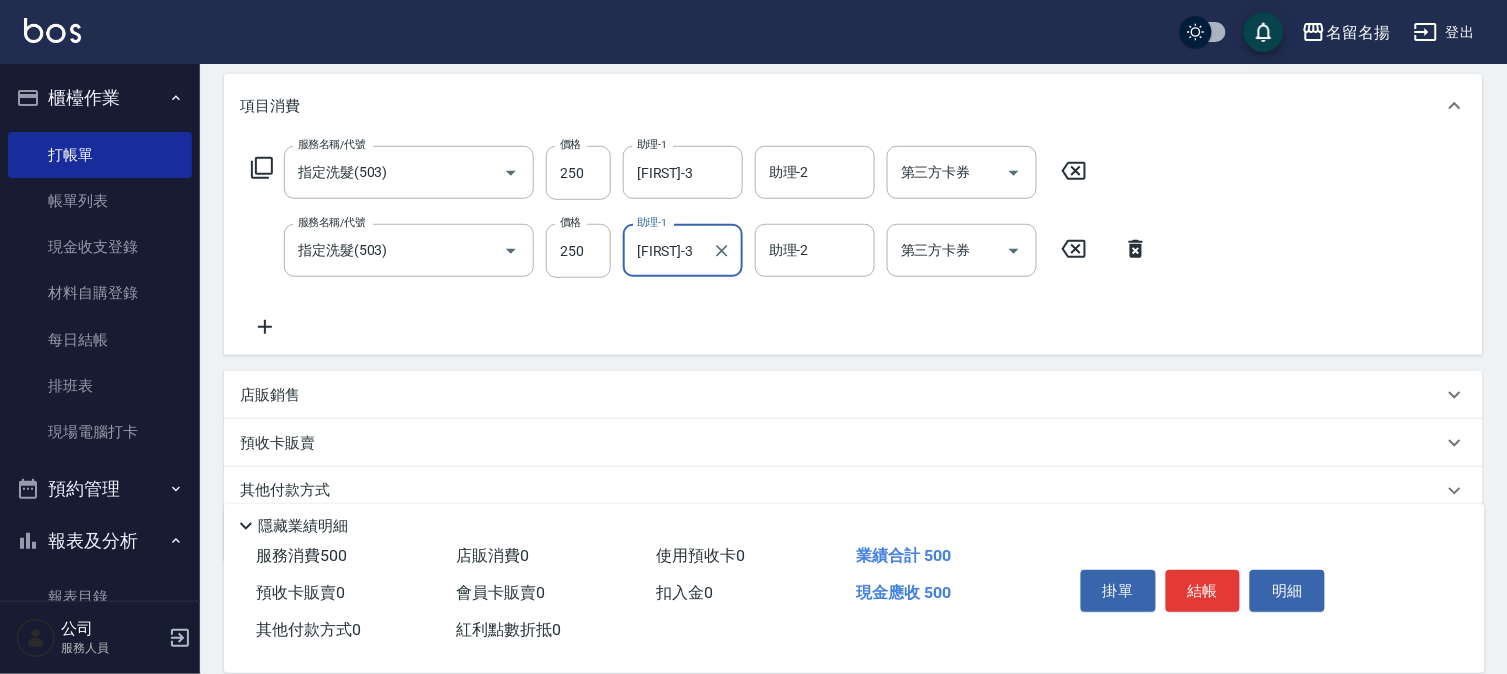 click 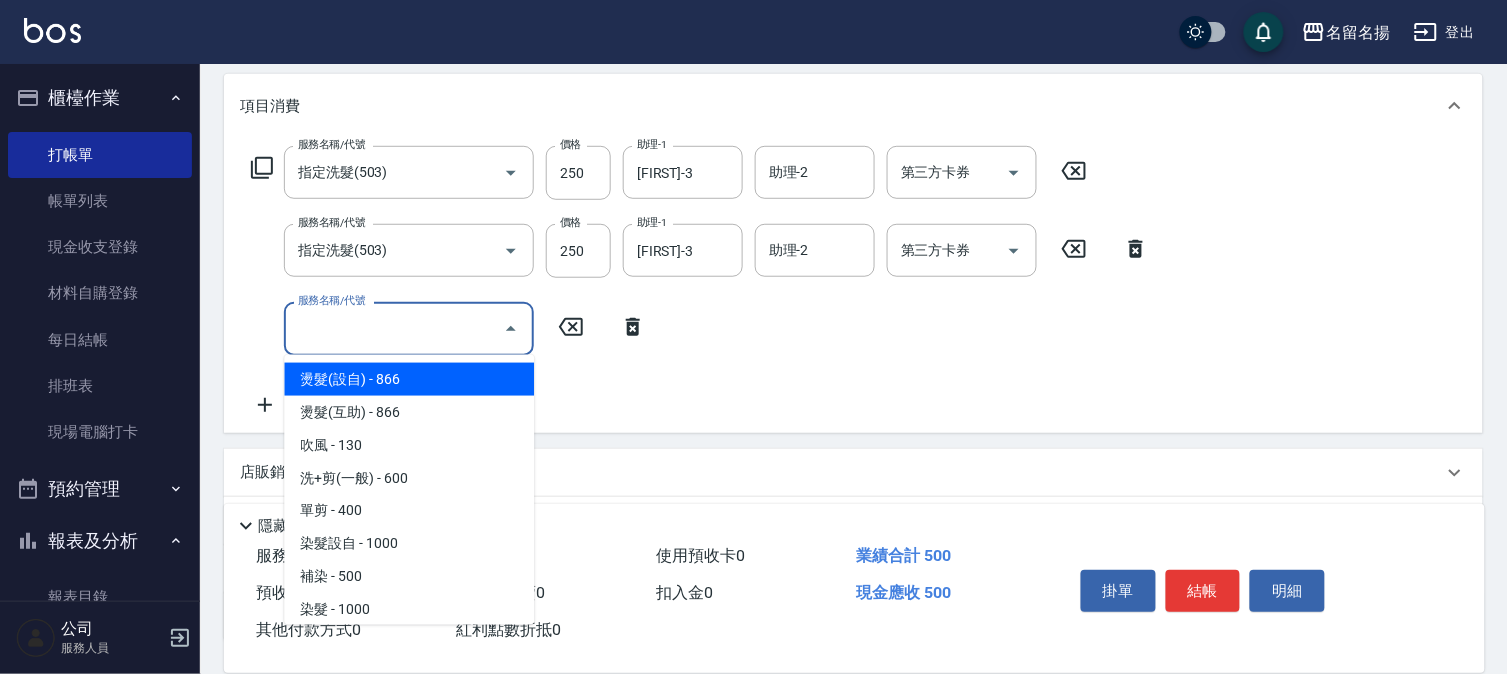 click on "服務名稱/代號" at bounding box center [394, 328] 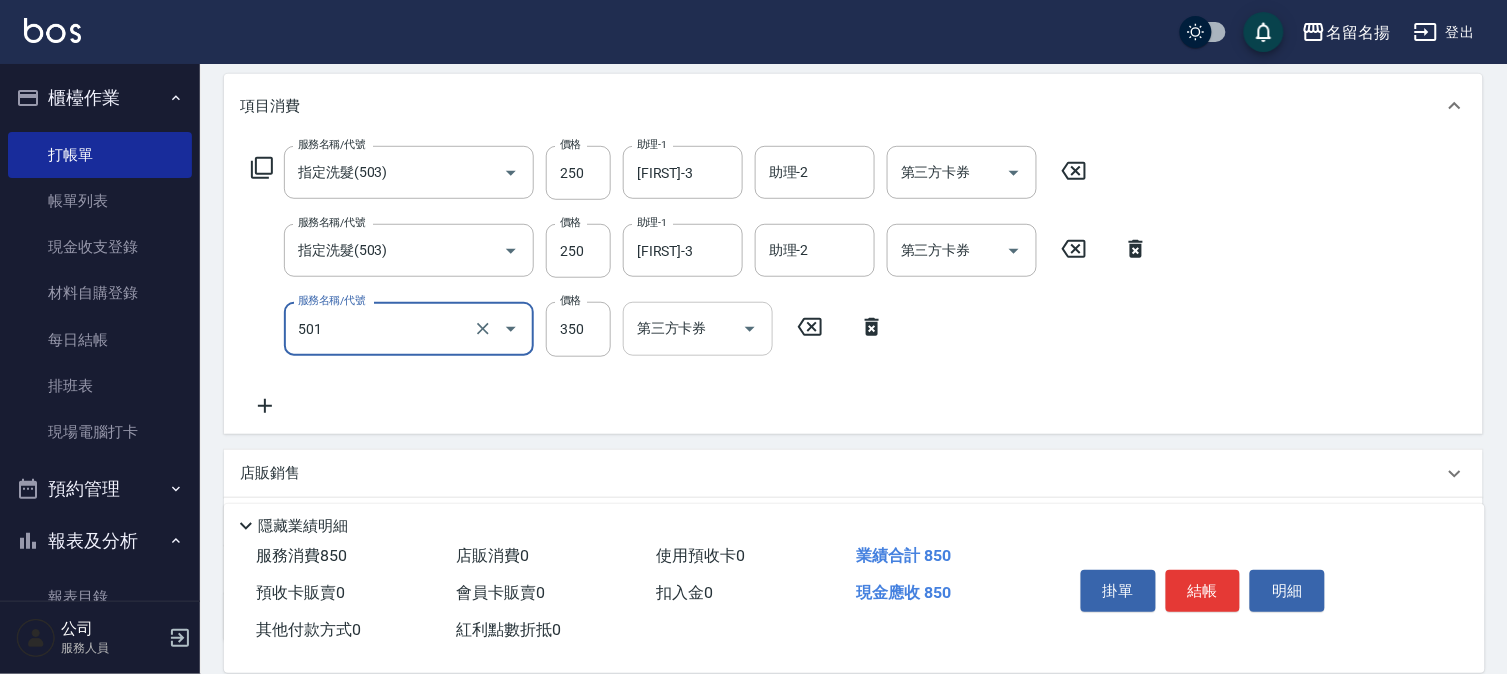 type on "P.S洗髮(501)" 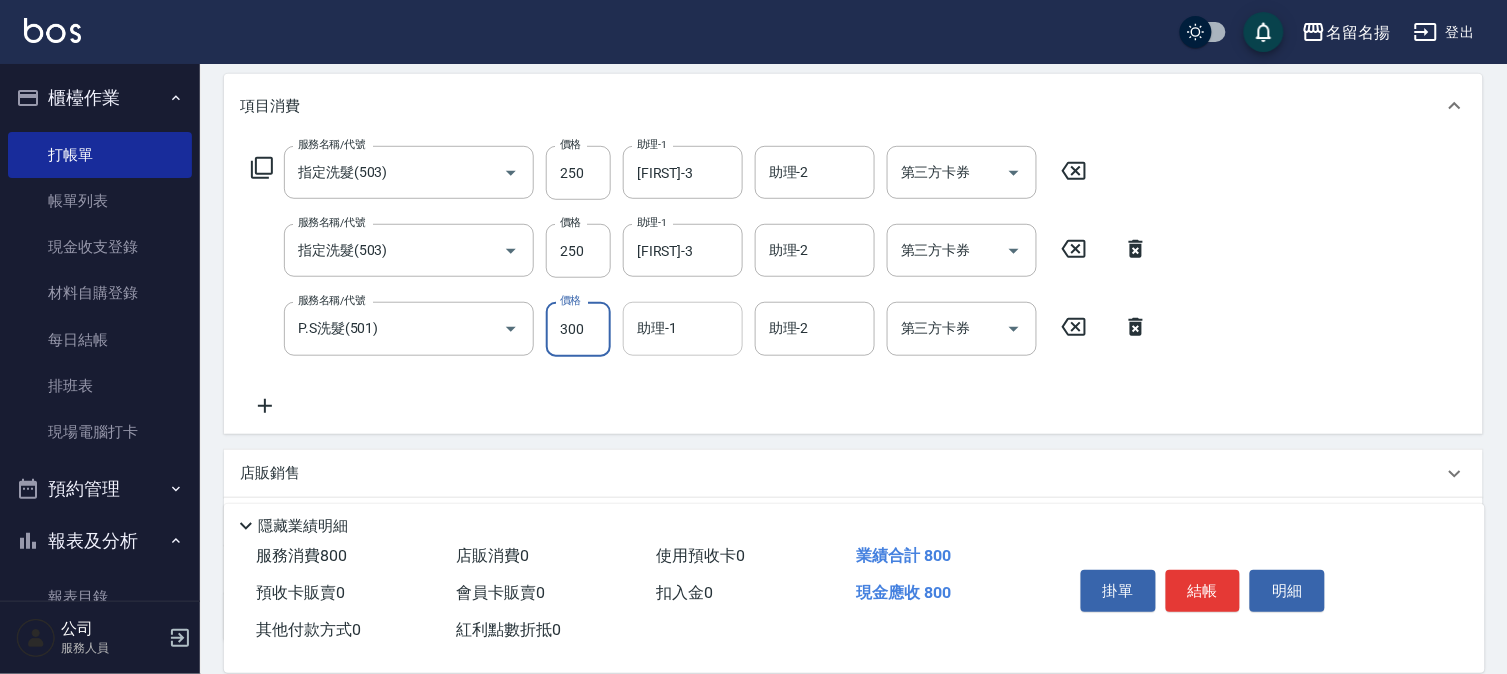 type on "300" 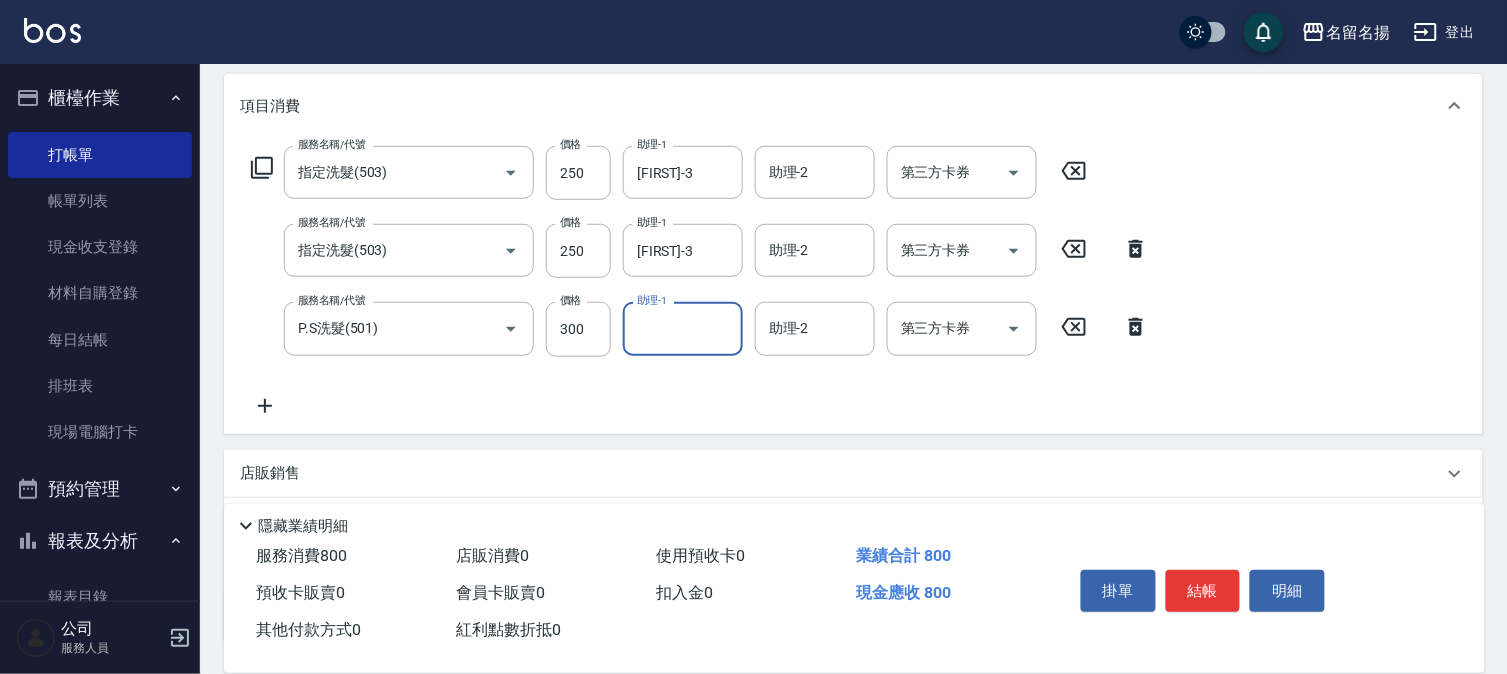 click on "助理-1" at bounding box center [683, 328] 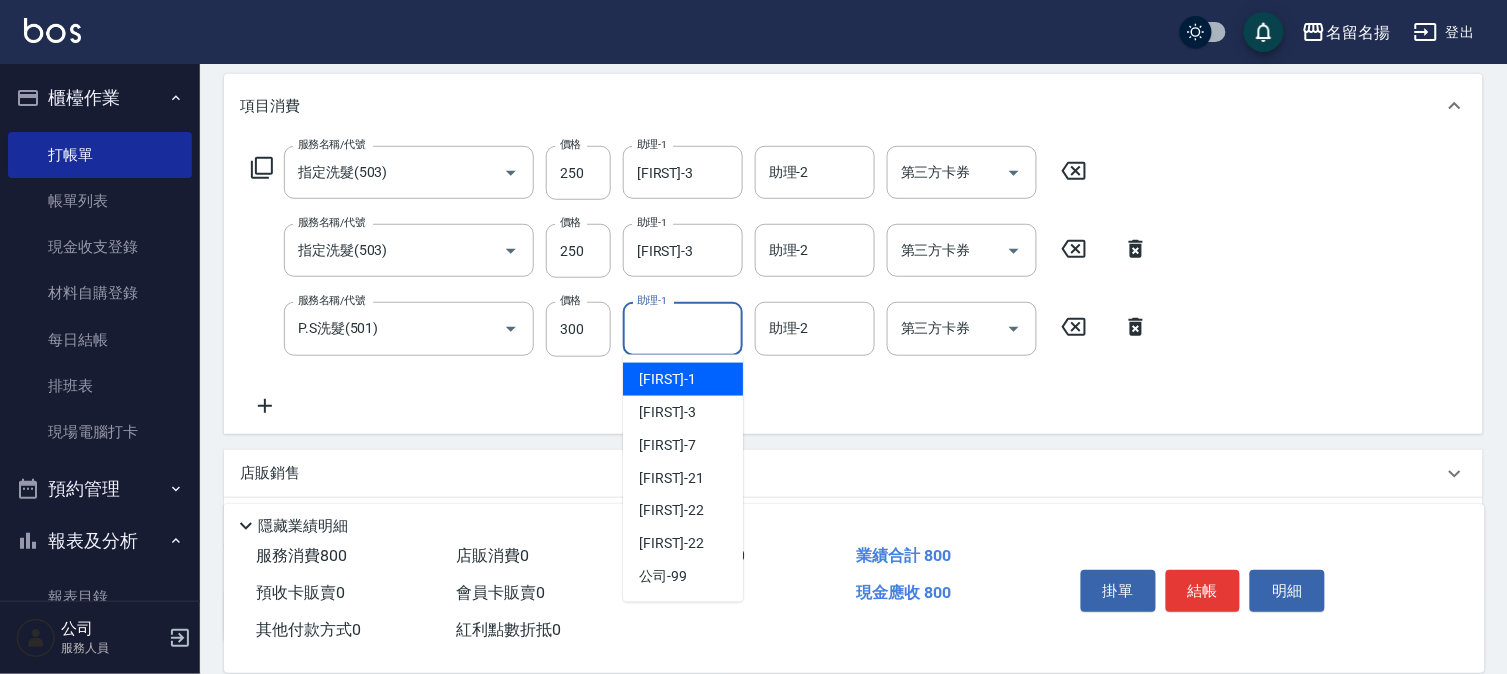 click on "[FIRST] -1" at bounding box center (667, 379) 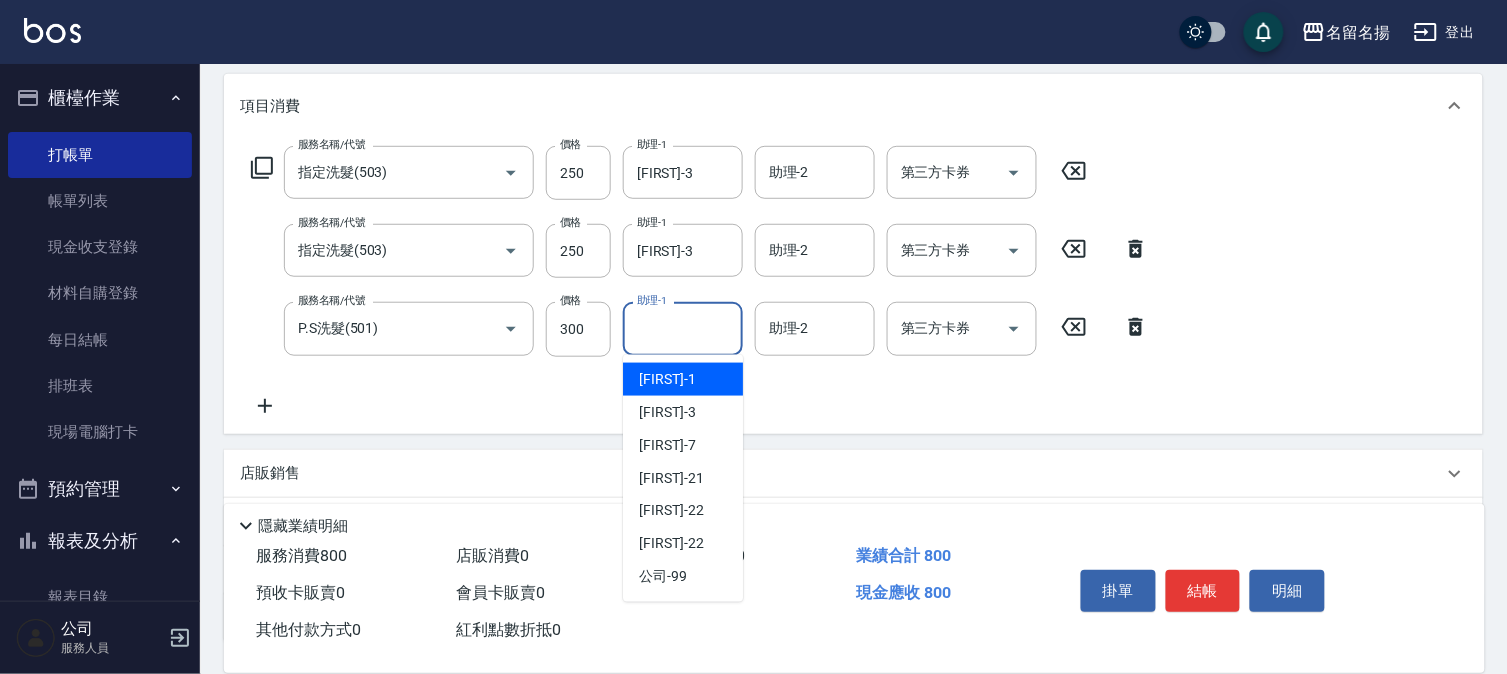 type on "[FIRST] -1" 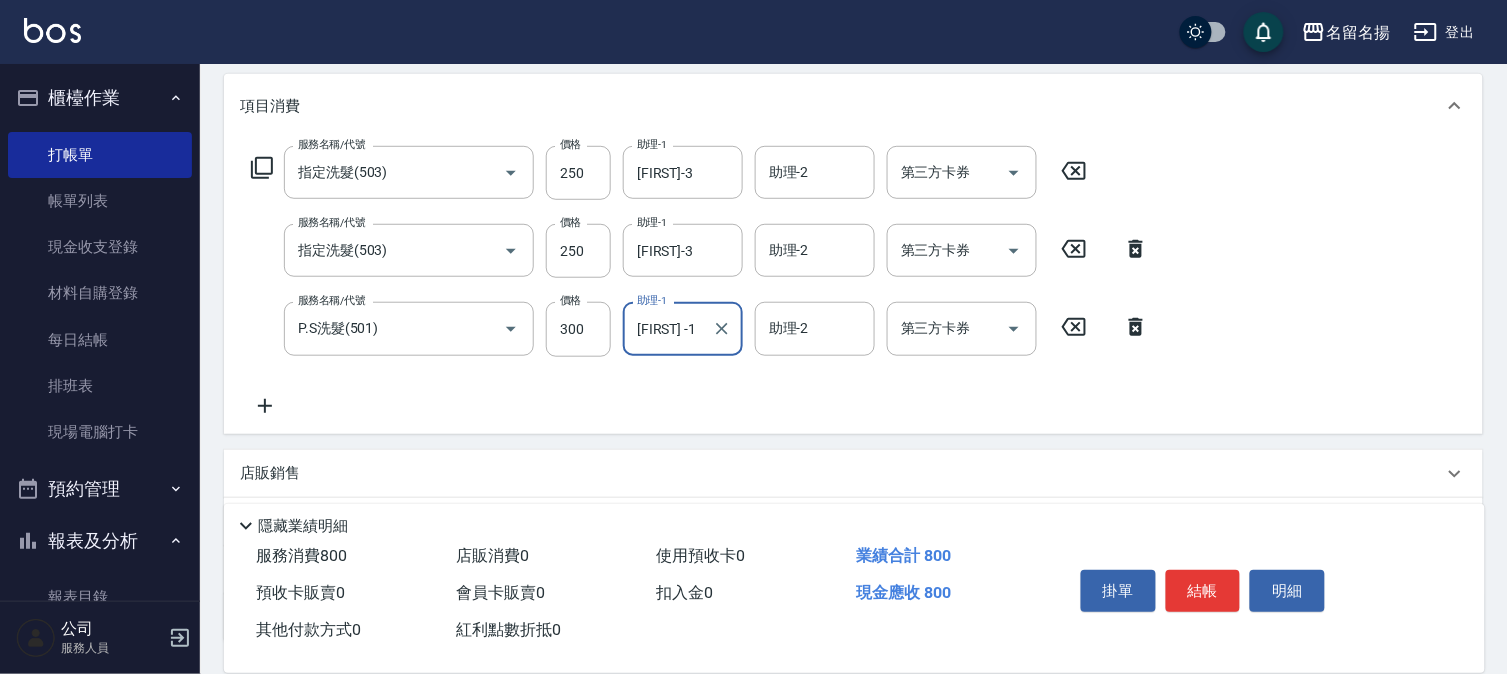 click on "結帳" at bounding box center (1203, 591) 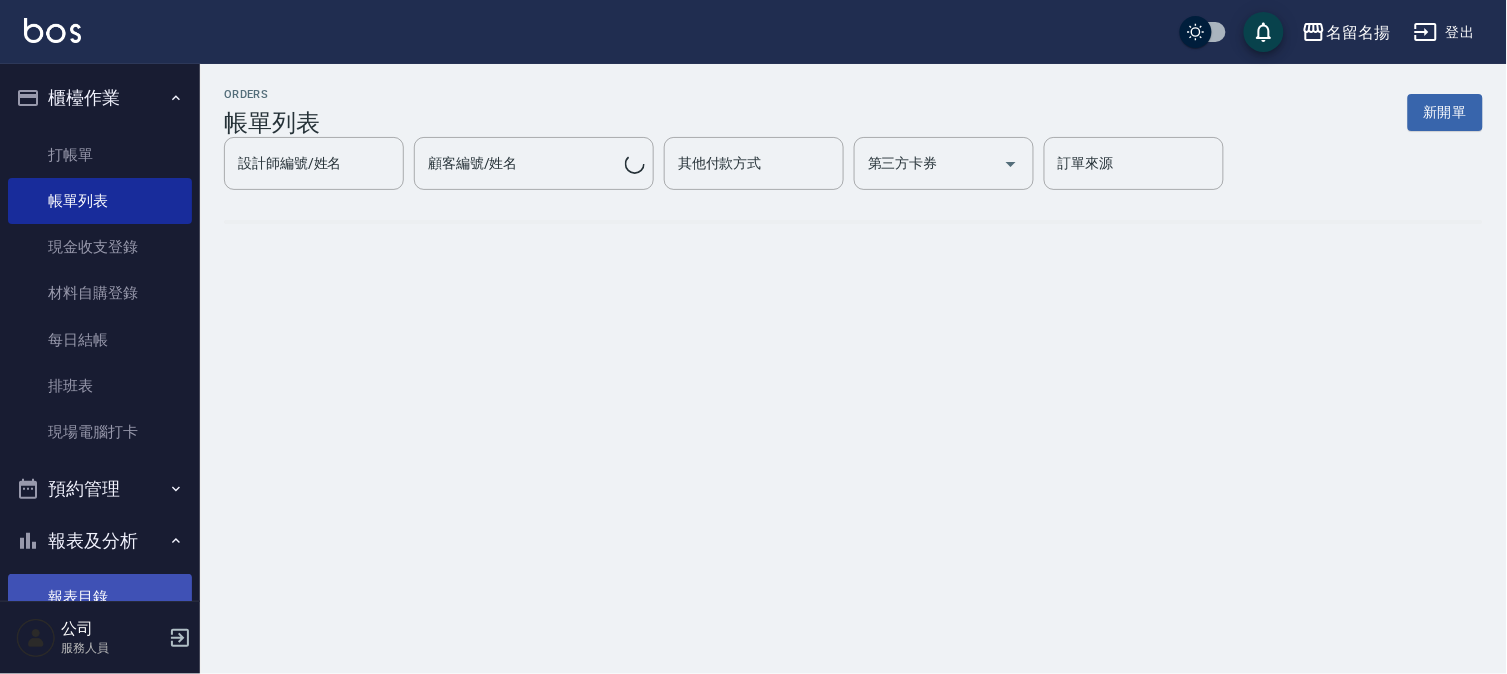 scroll, scrollTop: 0, scrollLeft: 0, axis: both 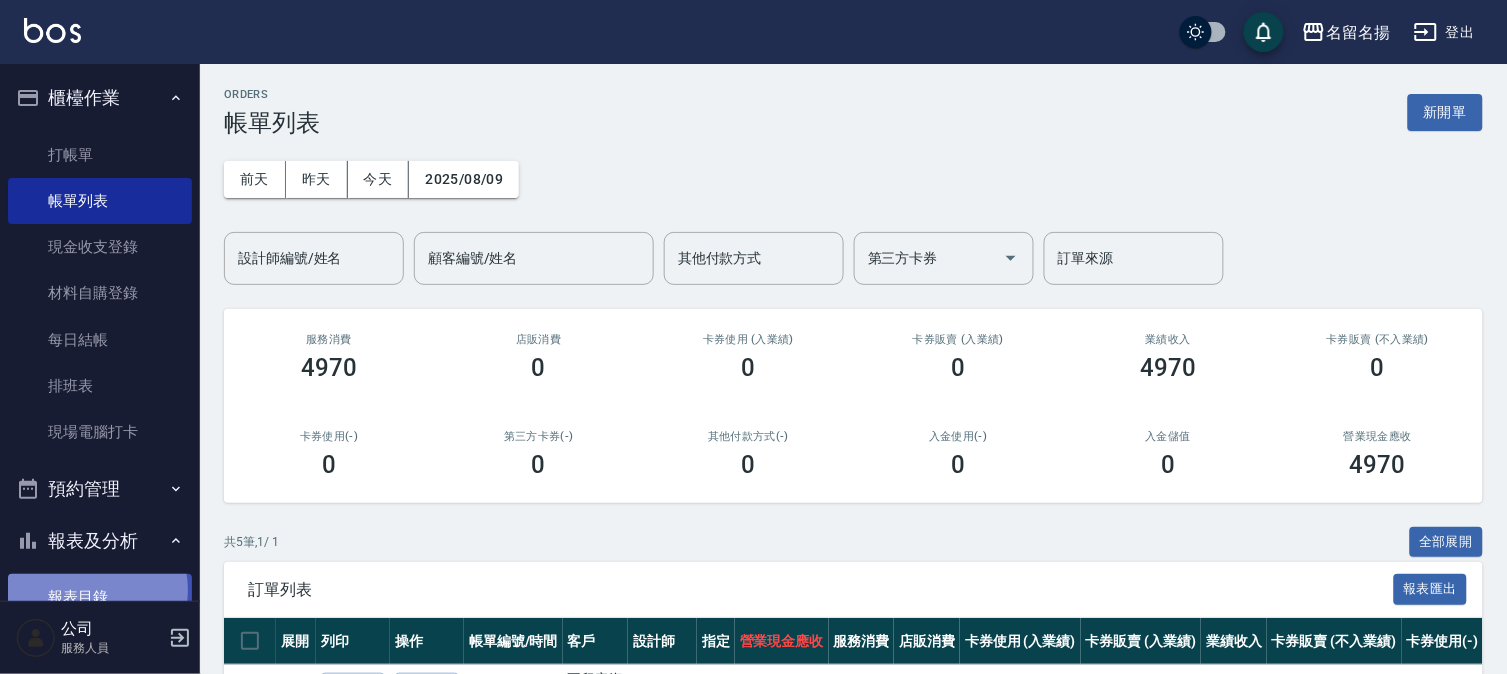 click on "報表目錄" at bounding box center (100, 597) 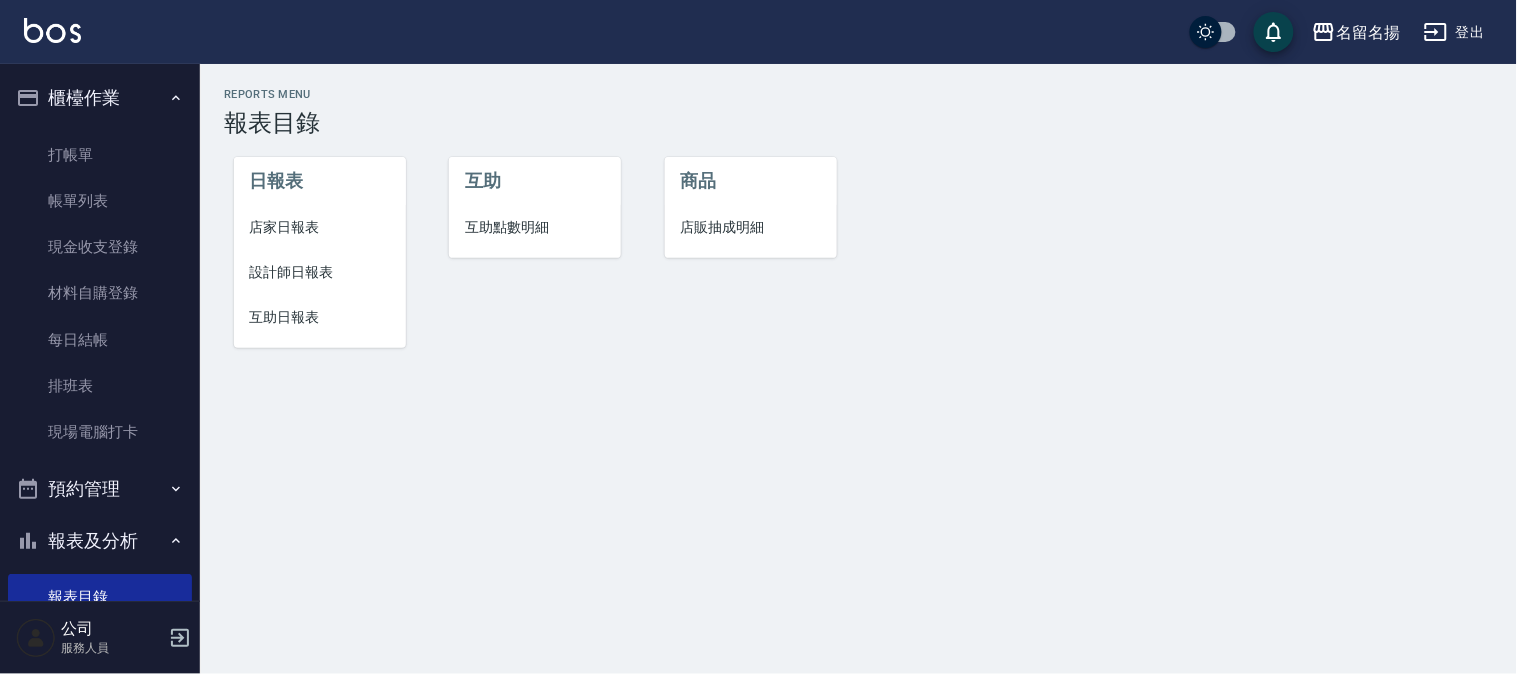 click on "設計師日報表" at bounding box center [320, 272] 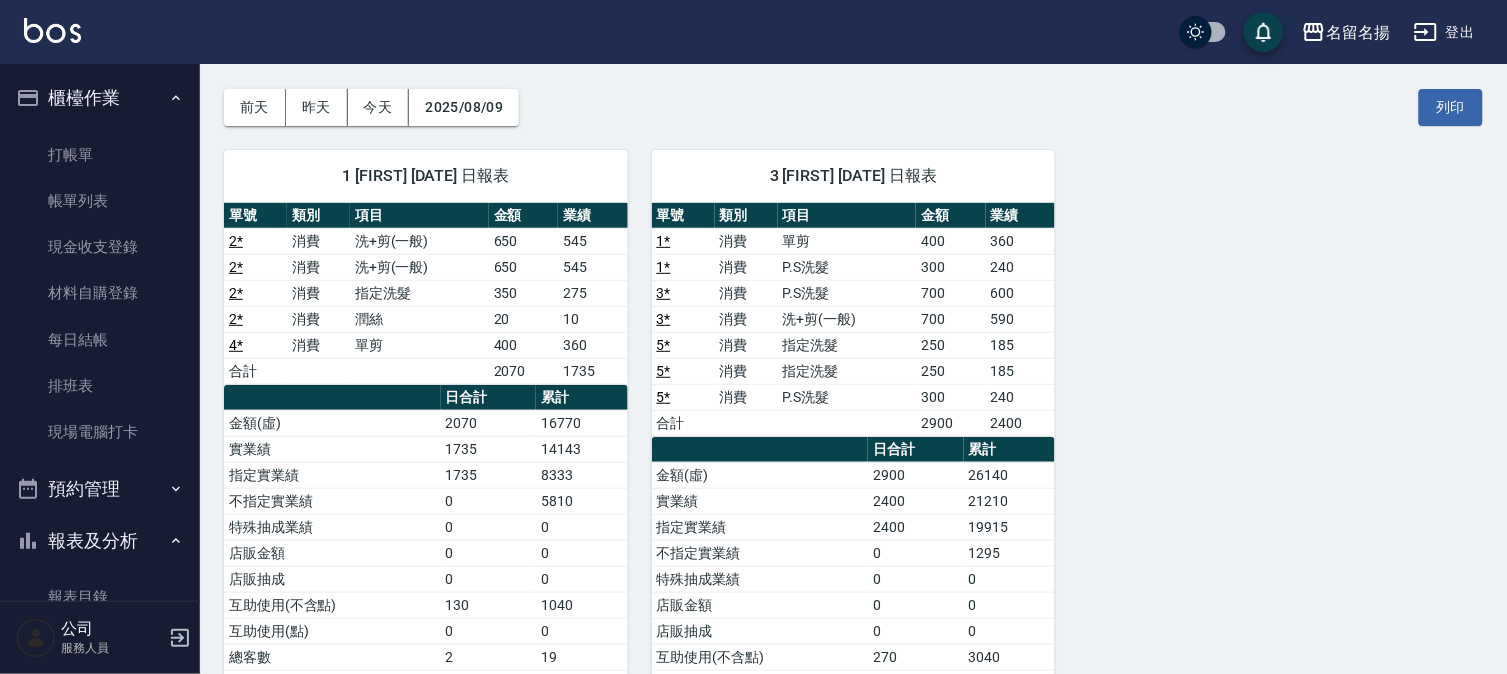scroll, scrollTop: 111, scrollLeft: 0, axis: vertical 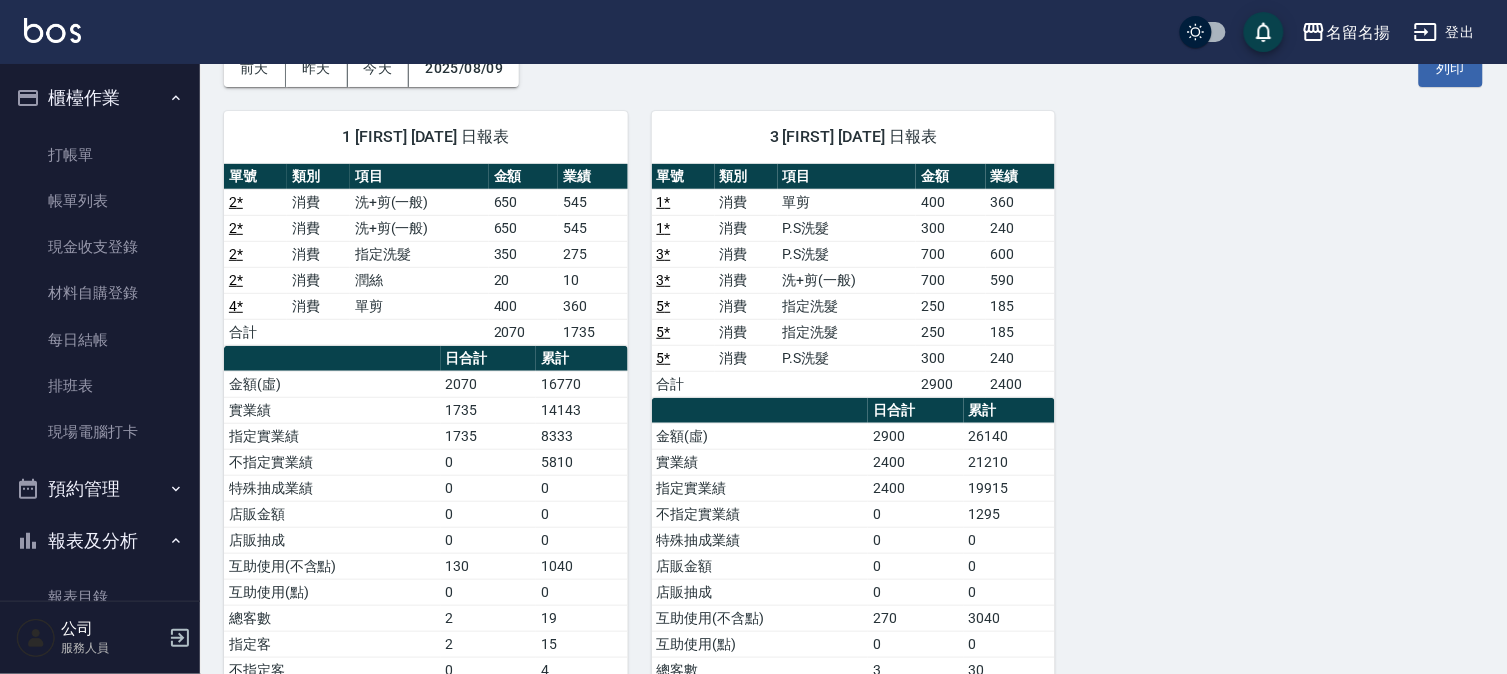 drag, startPoint x: 1198, startPoint y: 305, endPoint x: 1031, endPoint y: 433, distance: 210.4115 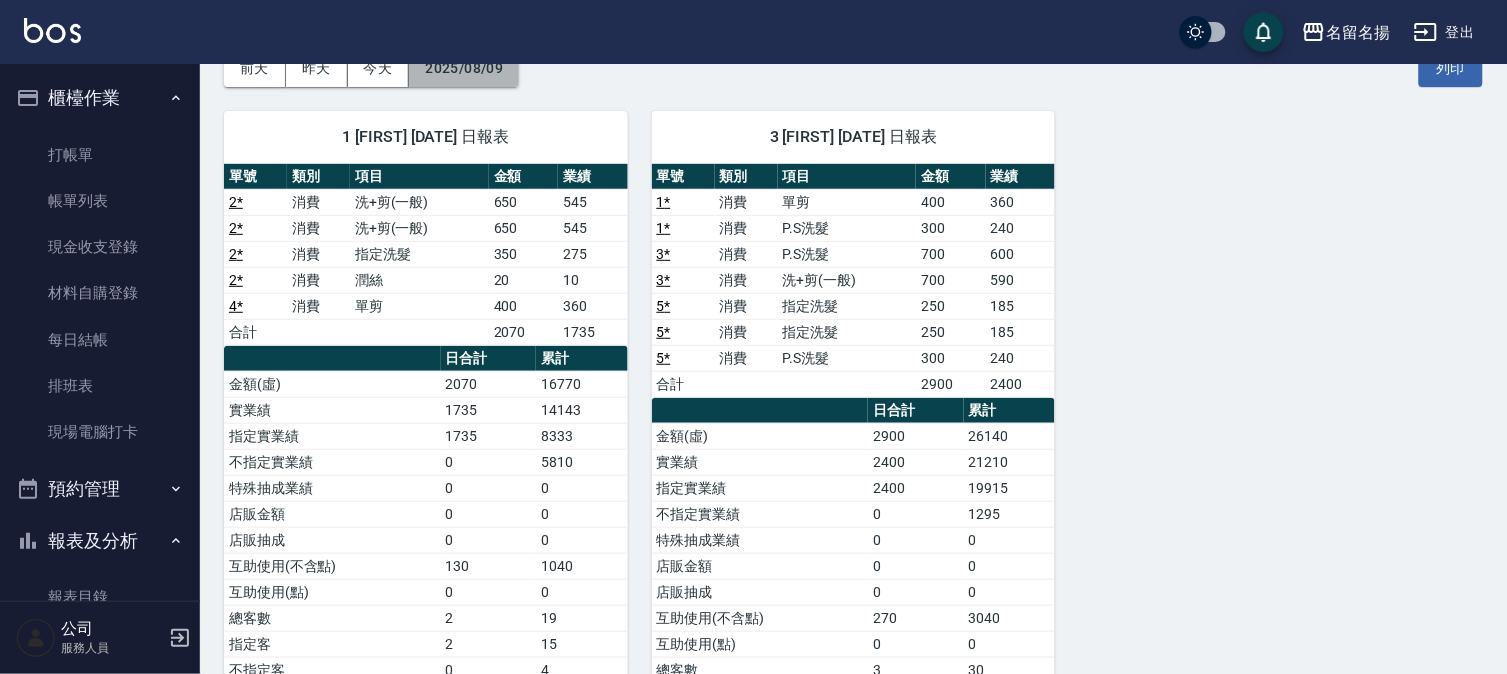 click on "2025/08/09" at bounding box center (464, 68) 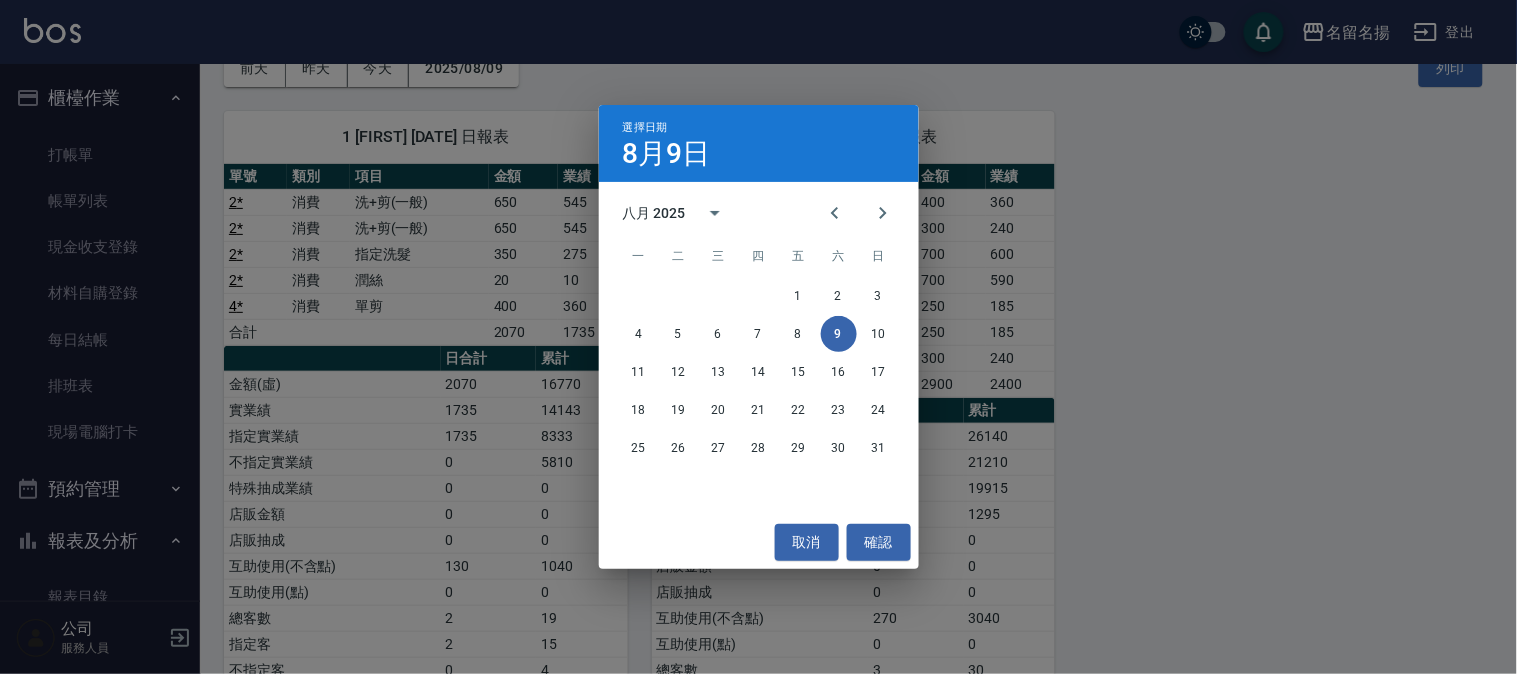click on "選擇日期 8月9日 八月 2025 一 二 三 四 五 六 日 1 2 3 4 5 6 7 8 9 10 11 12 13 14 15 16 17 18 19 20 21 22 23 24 25 26 27 28 29 30 31 取消 確認" at bounding box center [758, 337] 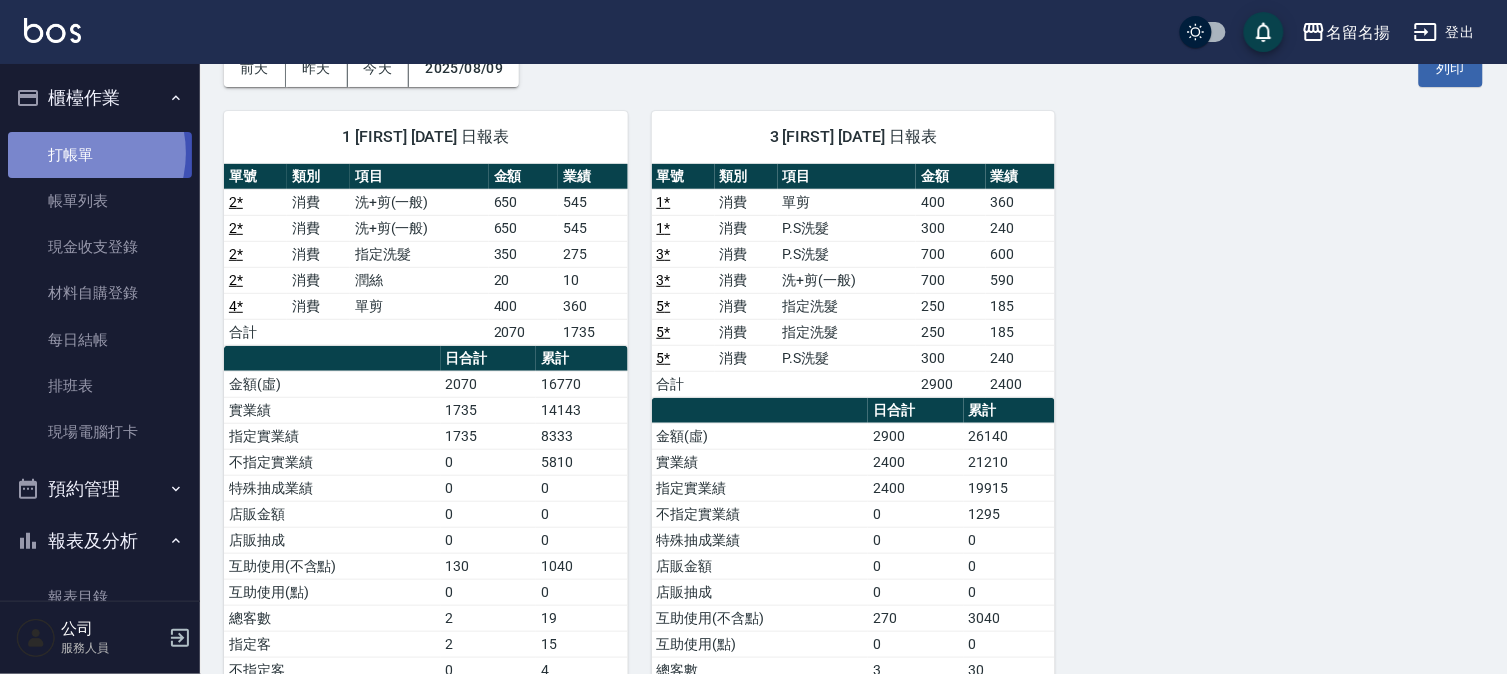 click on "打帳單" at bounding box center [100, 155] 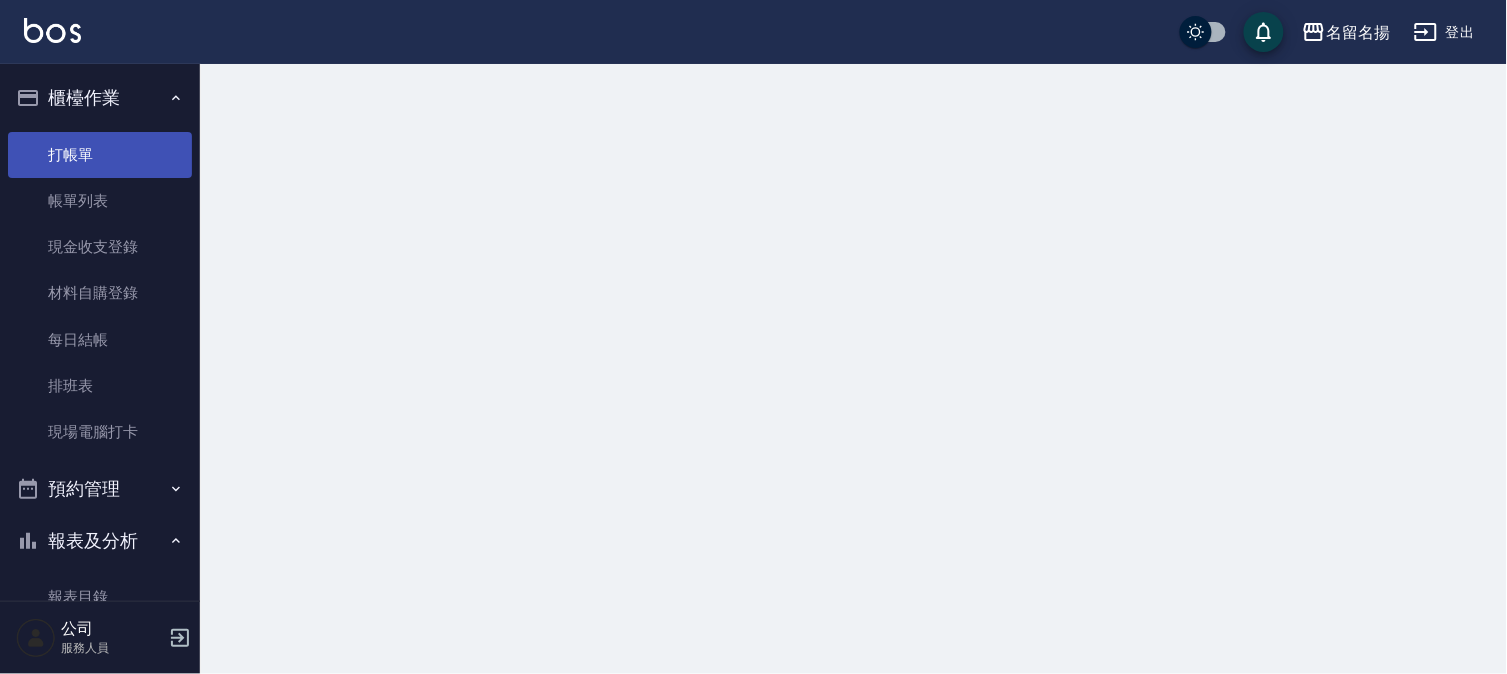 scroll, scrollTop: 0, scrollLeft: 0, axis: both 